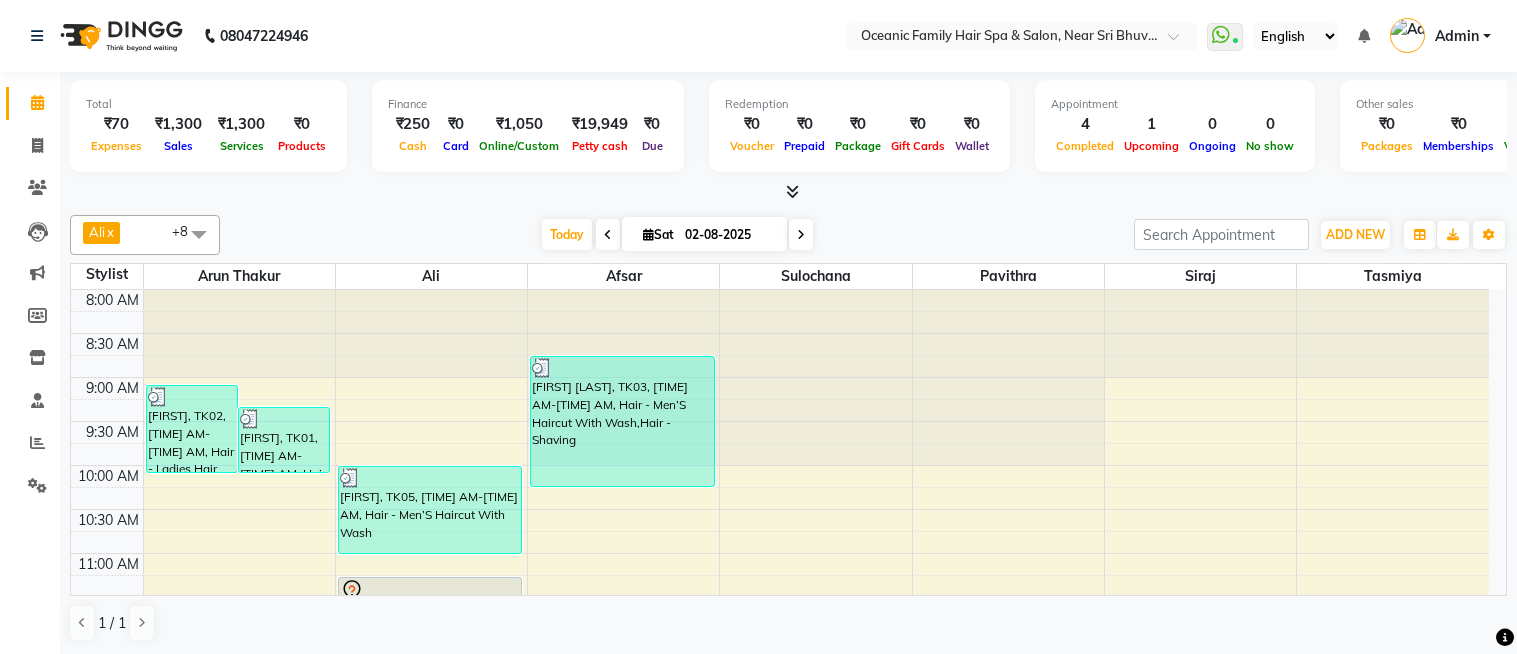 scroll, scrollTop: 0, scrollLeft: 0, axis: both 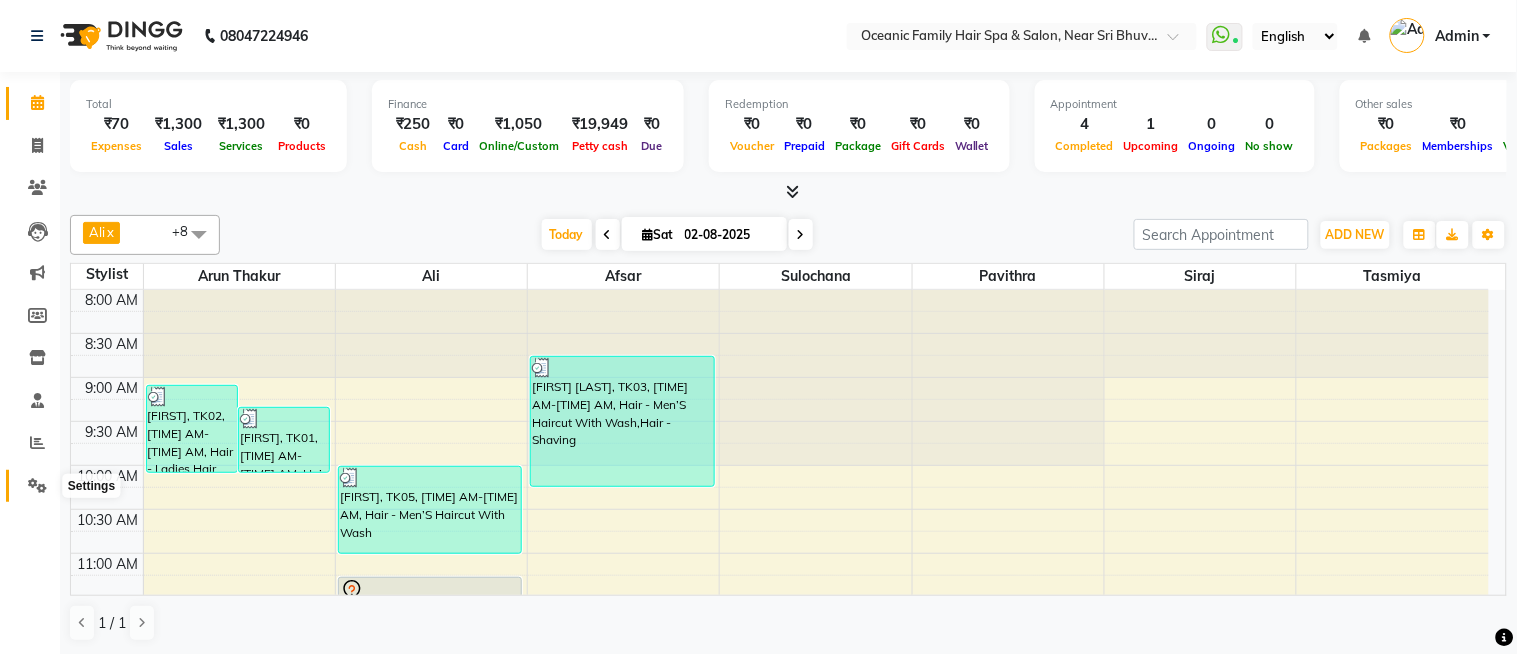 click 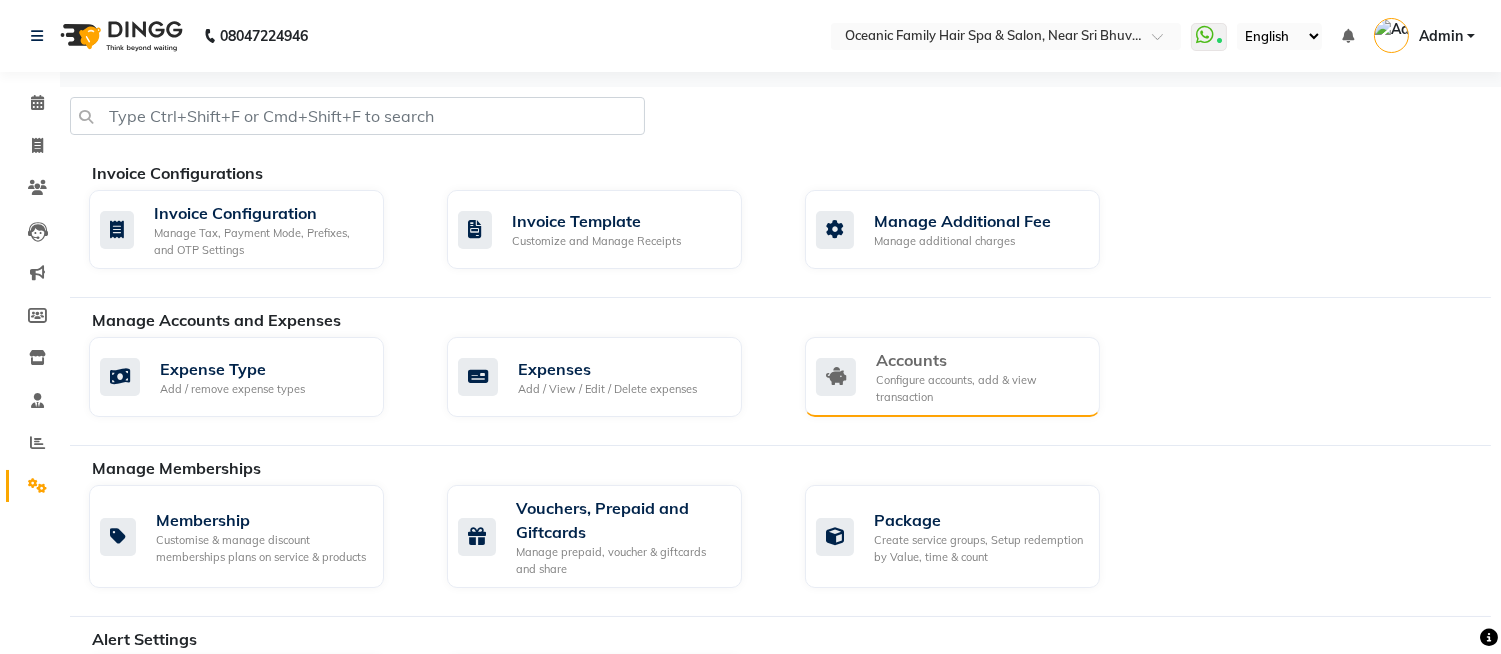 click on "Configure accounts, add & view transaction" 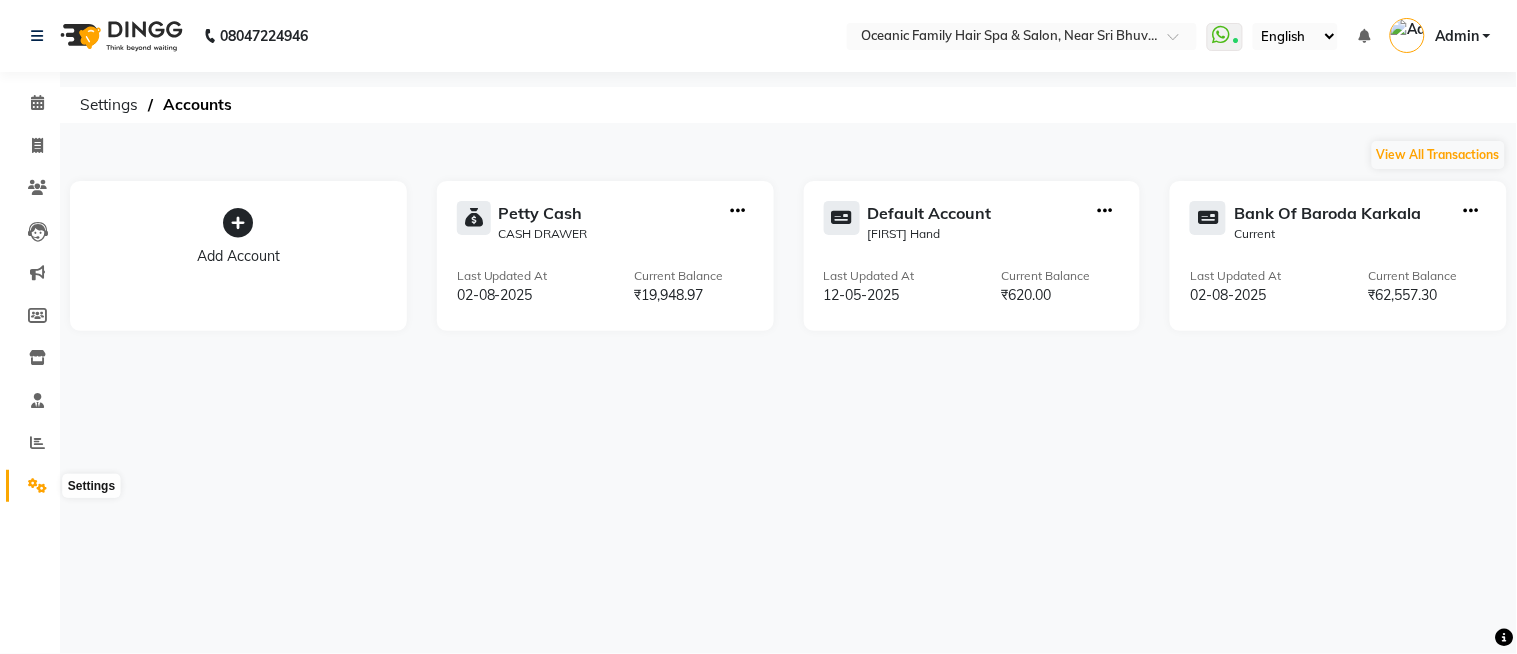 click 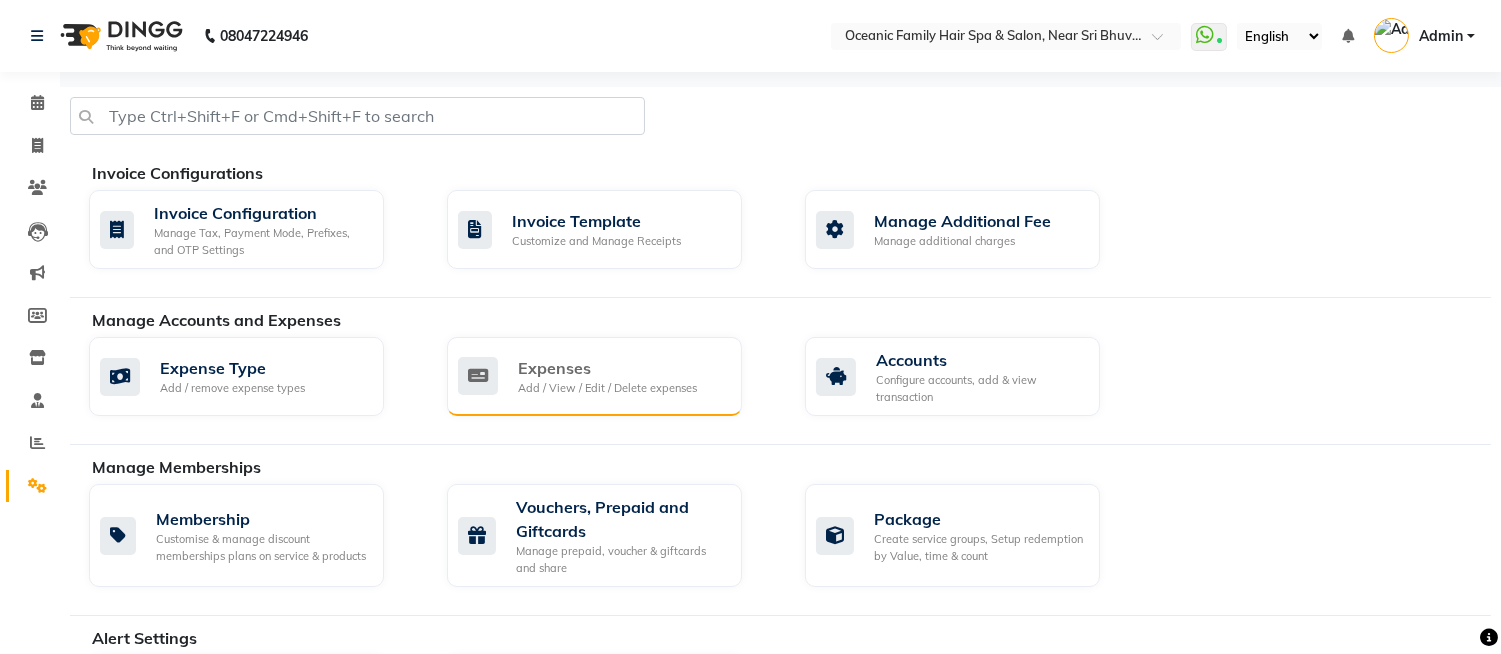 click on "Add / View / Edit / Delete expenses" 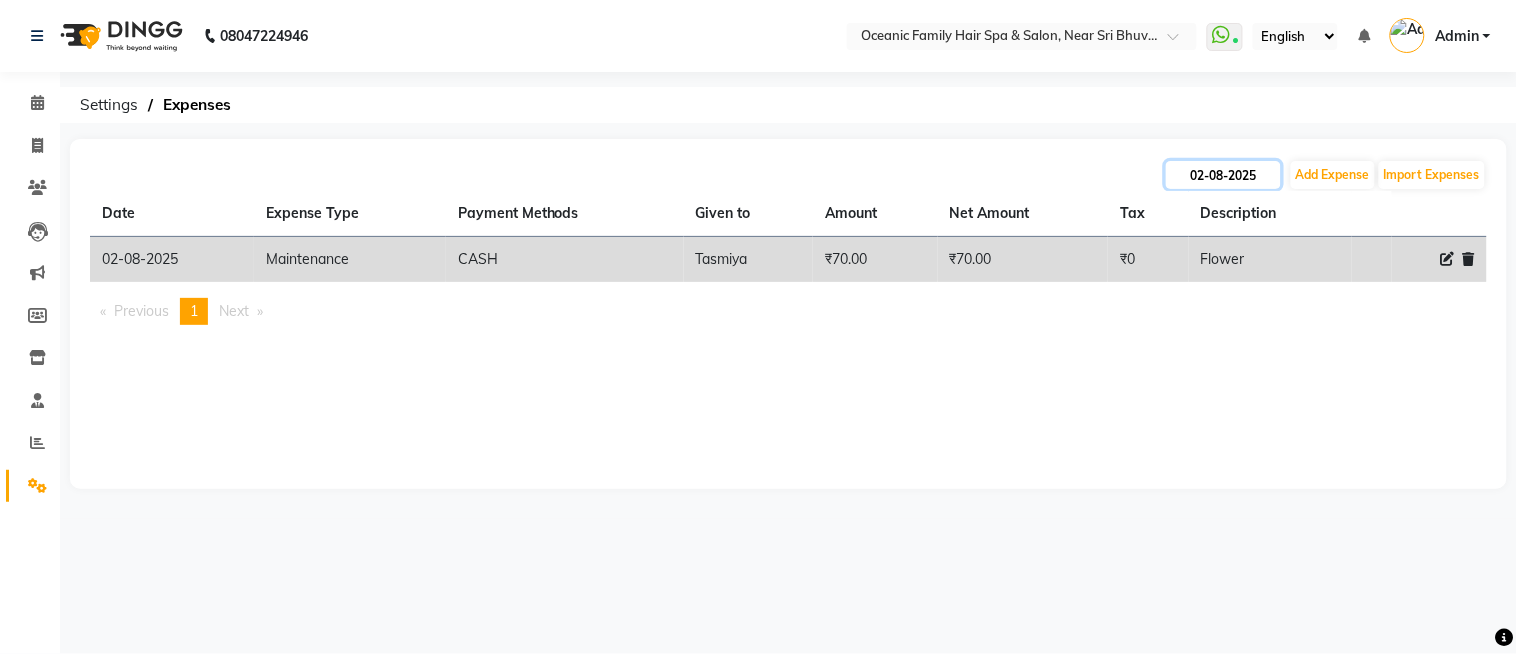 click on "02-08-2025" 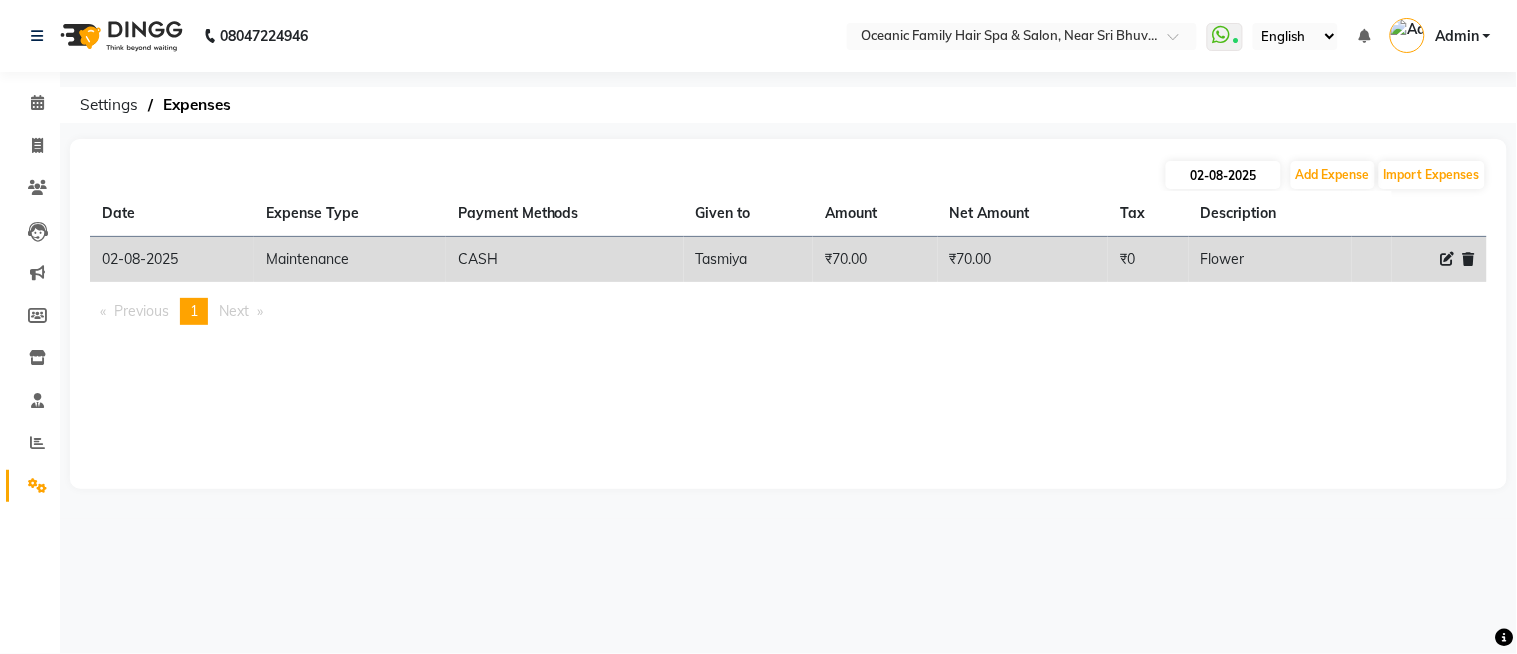 select on "8" 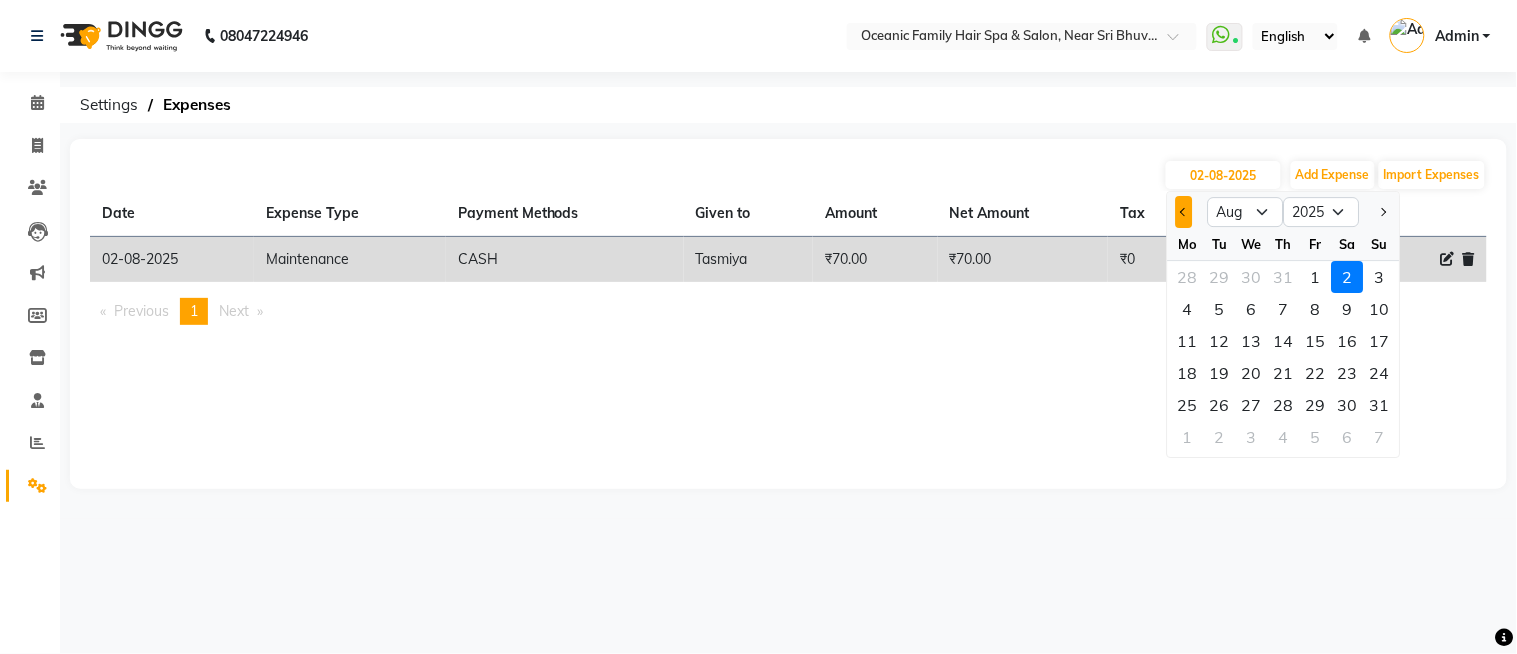 click 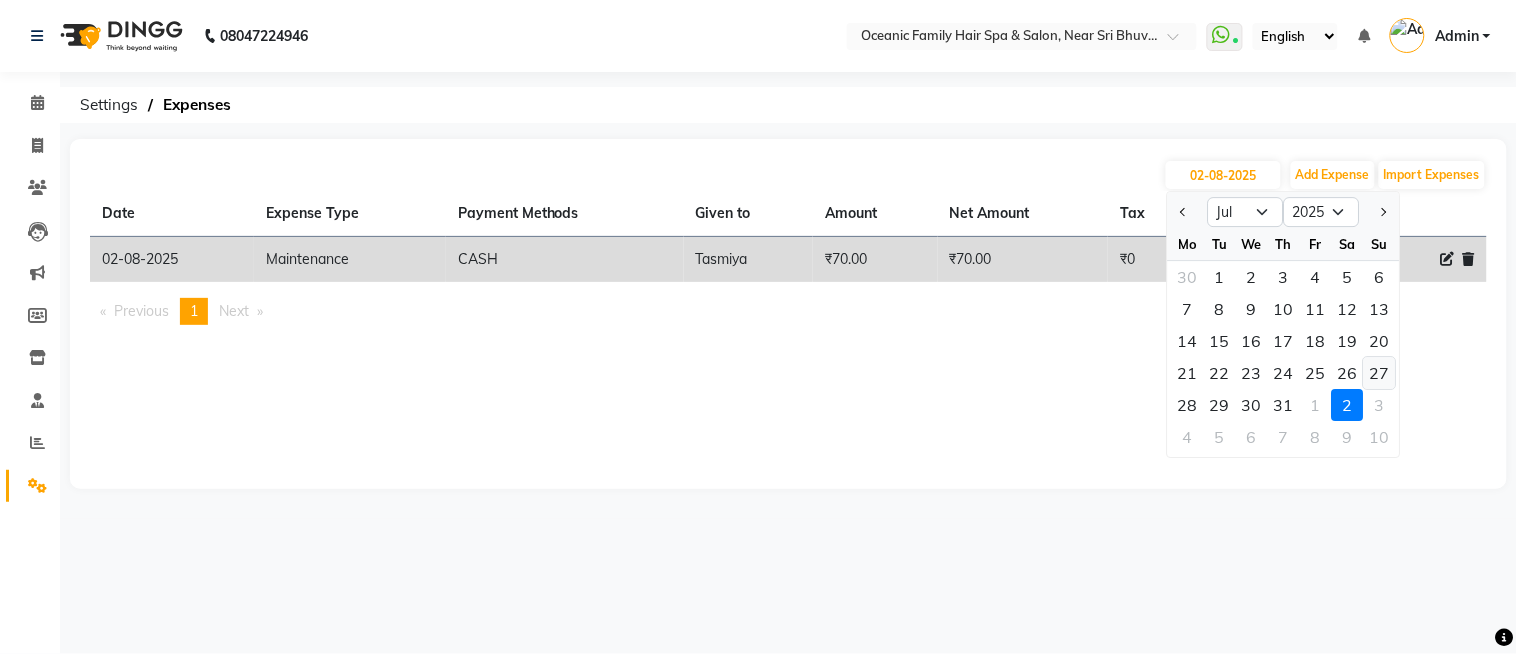 click on "27" 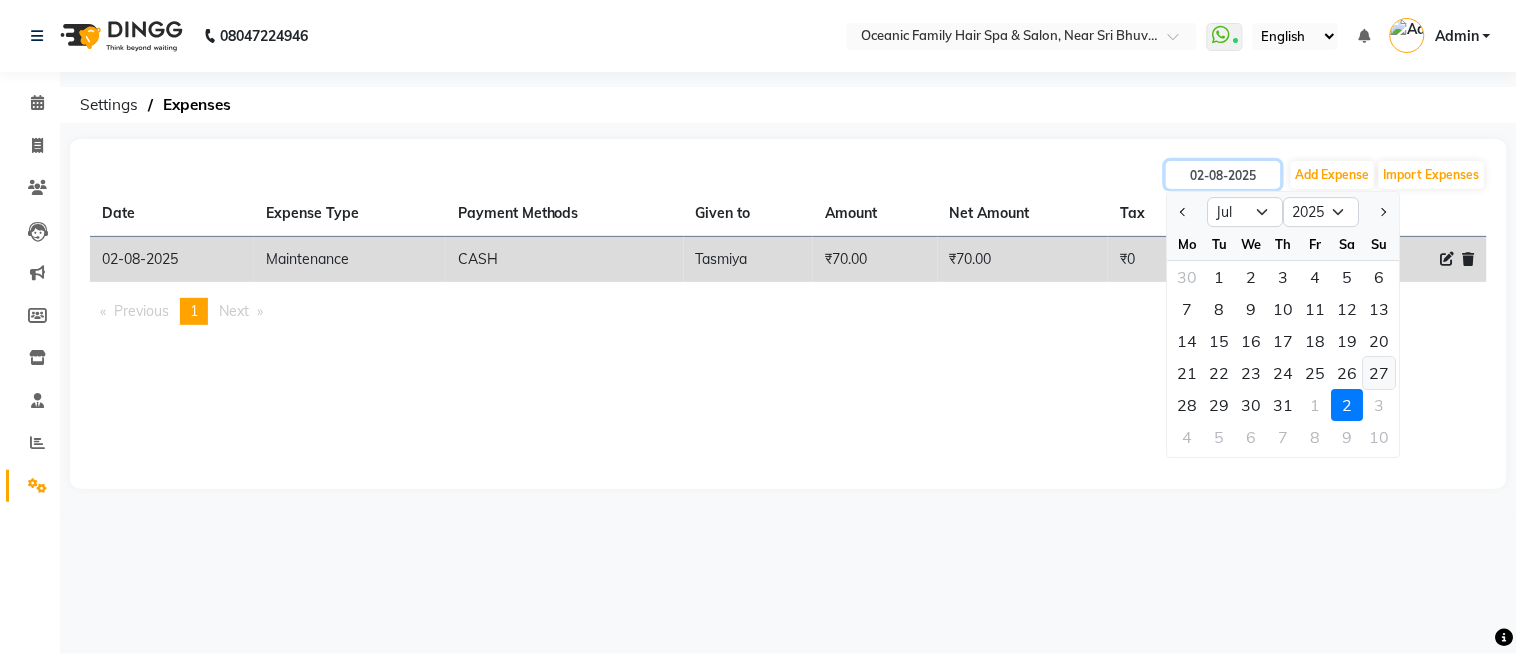 type on "27-07-2025" 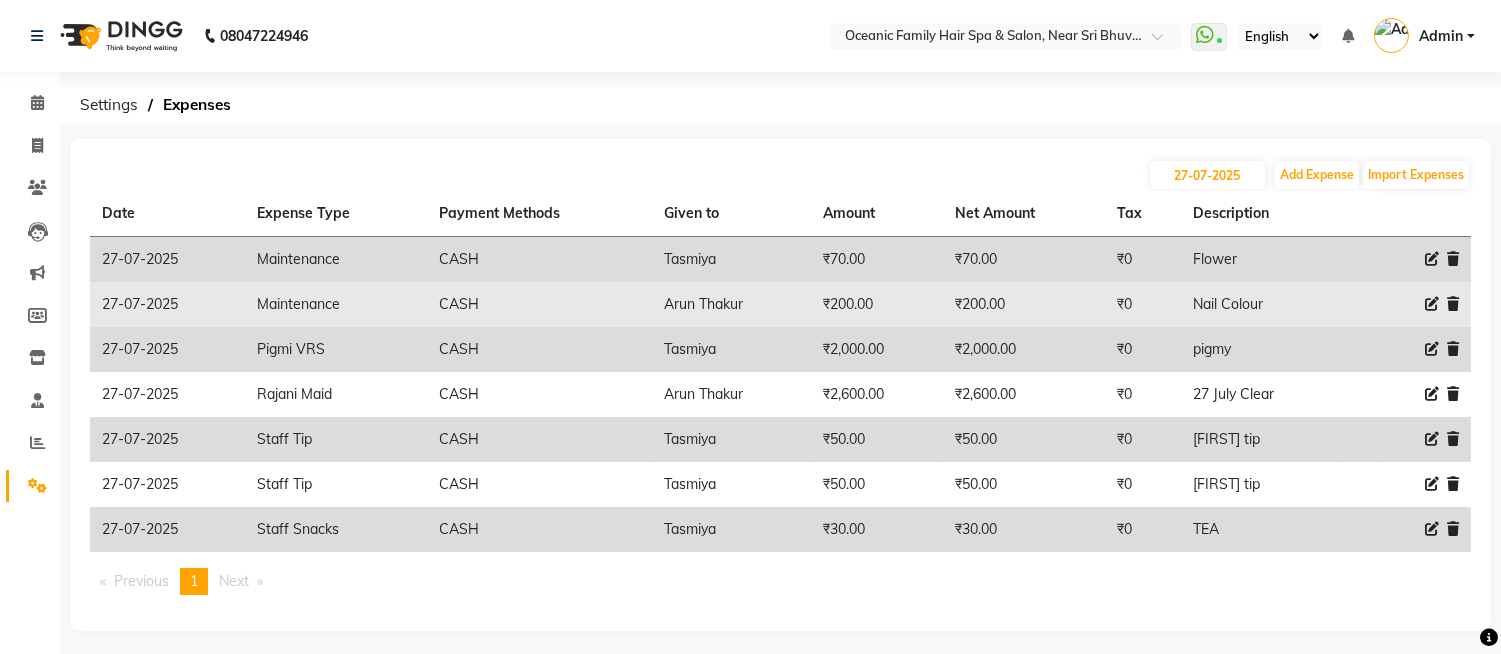 click 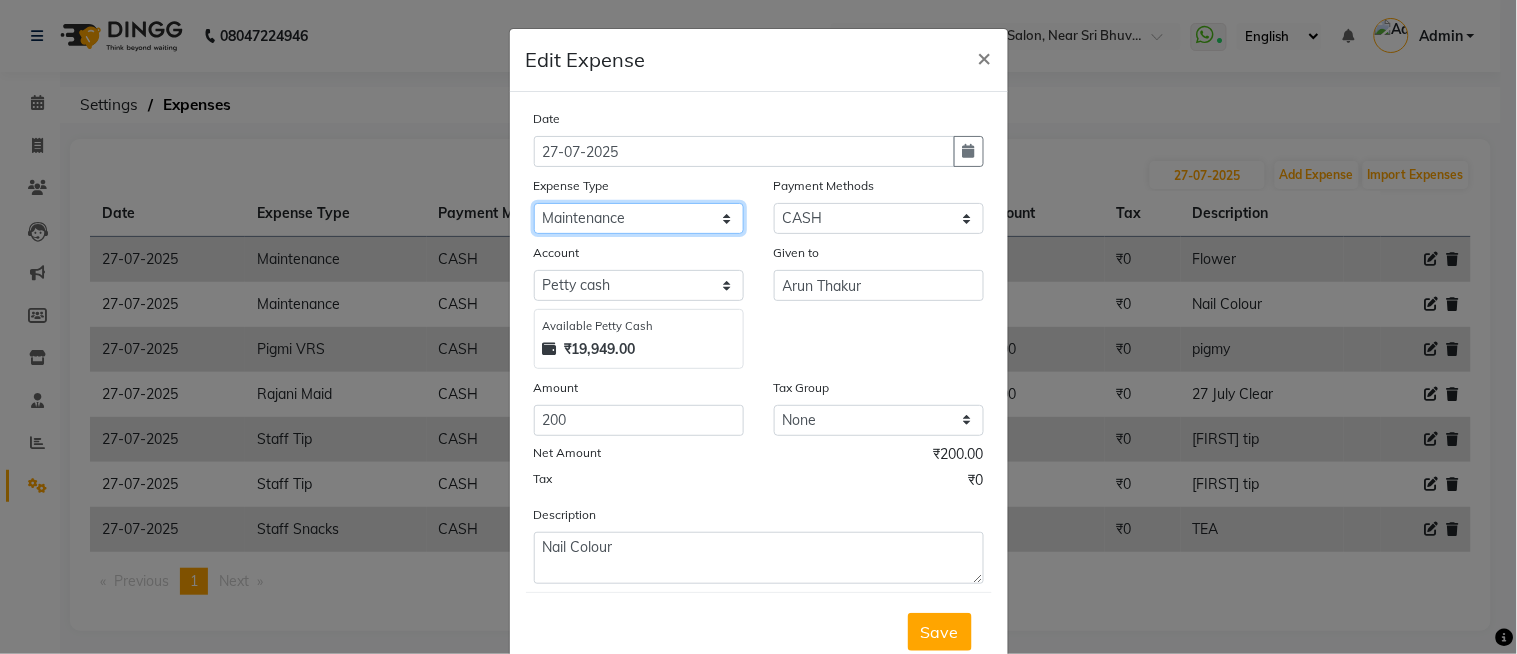 click on "Select Abid Ali Afsar Ahemed Arun Thakur Bank charges Cash transfer to bank Cash transfer to hub Client Snacks Clinical charges Govt fee House Exp Loan Repayment Maintenance Marketing Miscellaneous Other Pavithra Pigmi Janaradhan Pigmi Sudeep Pigmi VRS Previous month exp Product Pulak Raj Jain Rajani Maid Riyasat Salary Salon Equipment salon rent Santhosh Kumar Shwetha S Jain Siraj Staff Room Rent Staff Snacks Staff Tip Sulochana Tasmiya Tax Utilities" 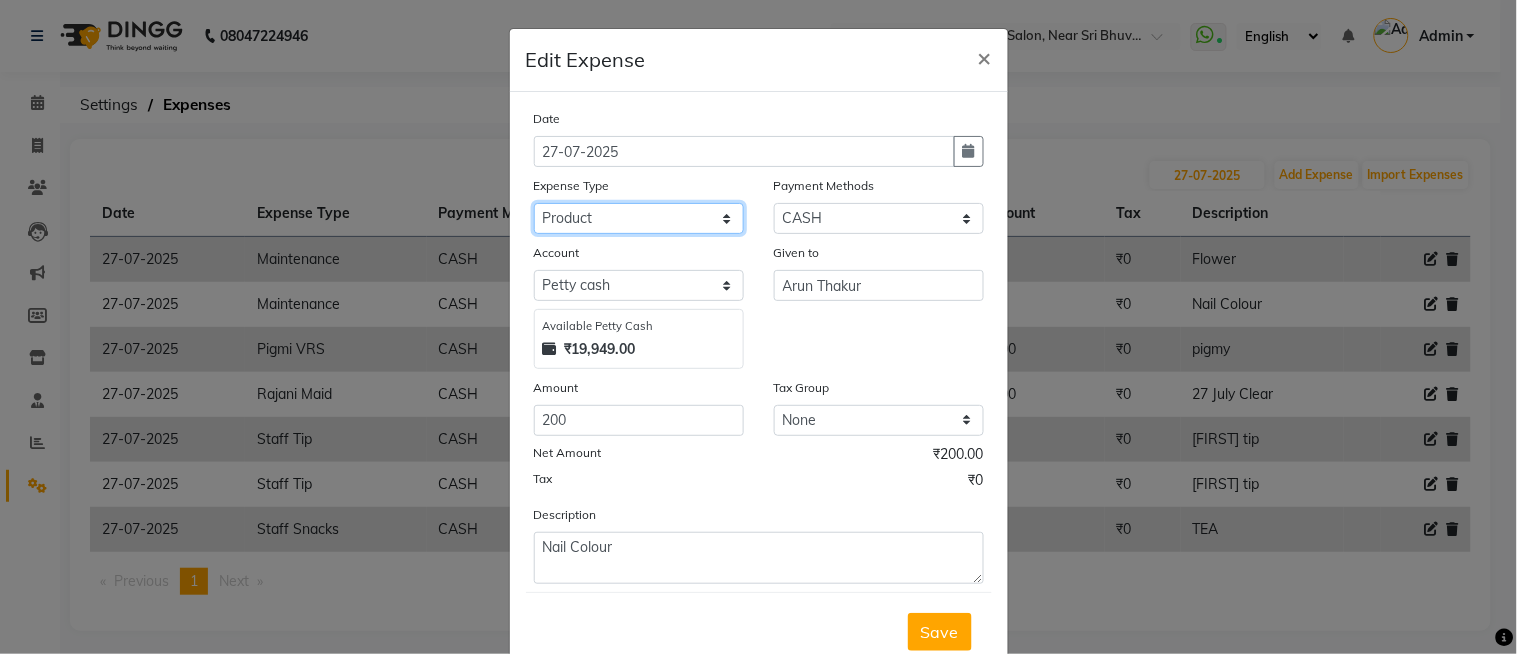 click on "Select Abid Ali Afsar Ahemed Arun Thakur Bank charges Cash transfer to bank Cash transfer to hub Client Snacks Clinical charges Govt fee House Exp Loan Repayment Maintenance Marketing Miscellaneous Other Pavithra Pigmi Janaradhan Pigmi Sudeep Pigmi VRS Previous month exp Product Pulak Raj Jain Rajani Maid Riyasat Salary Salon Equipment salon rent Santhosh Kumar Shwetha S Jain Siraj Staff Room Rent Staff Snacks Staff Tip Sulochana Tasmiya Tax Utilities" 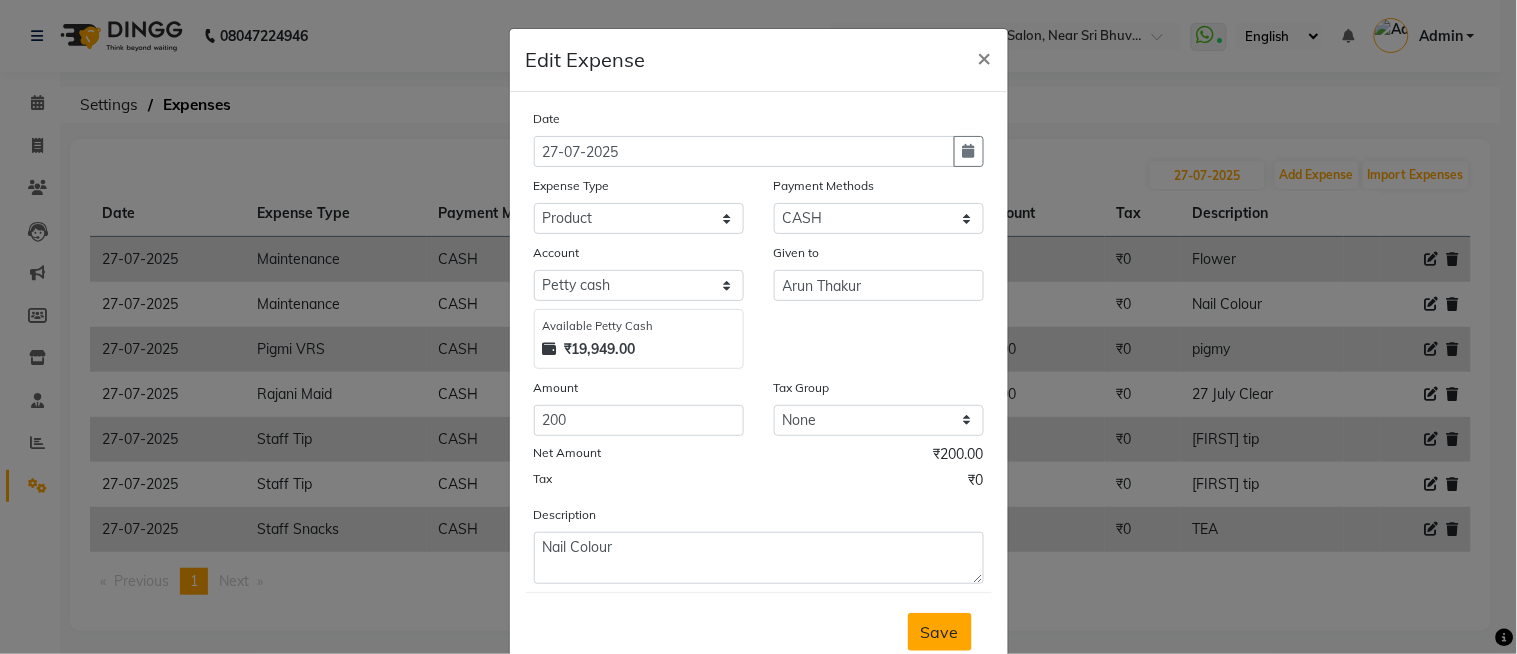 click on "Save" at bounding box center (940, 632) 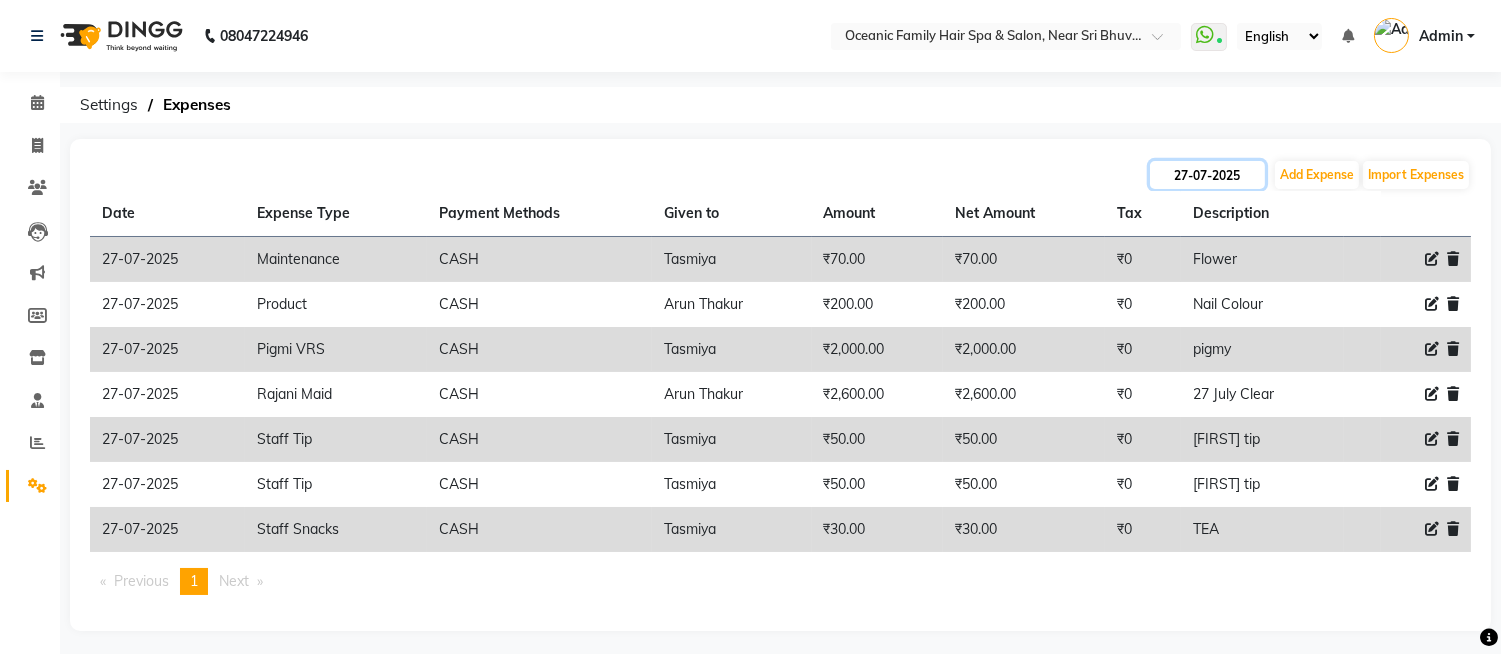 click on "27-07-2025" 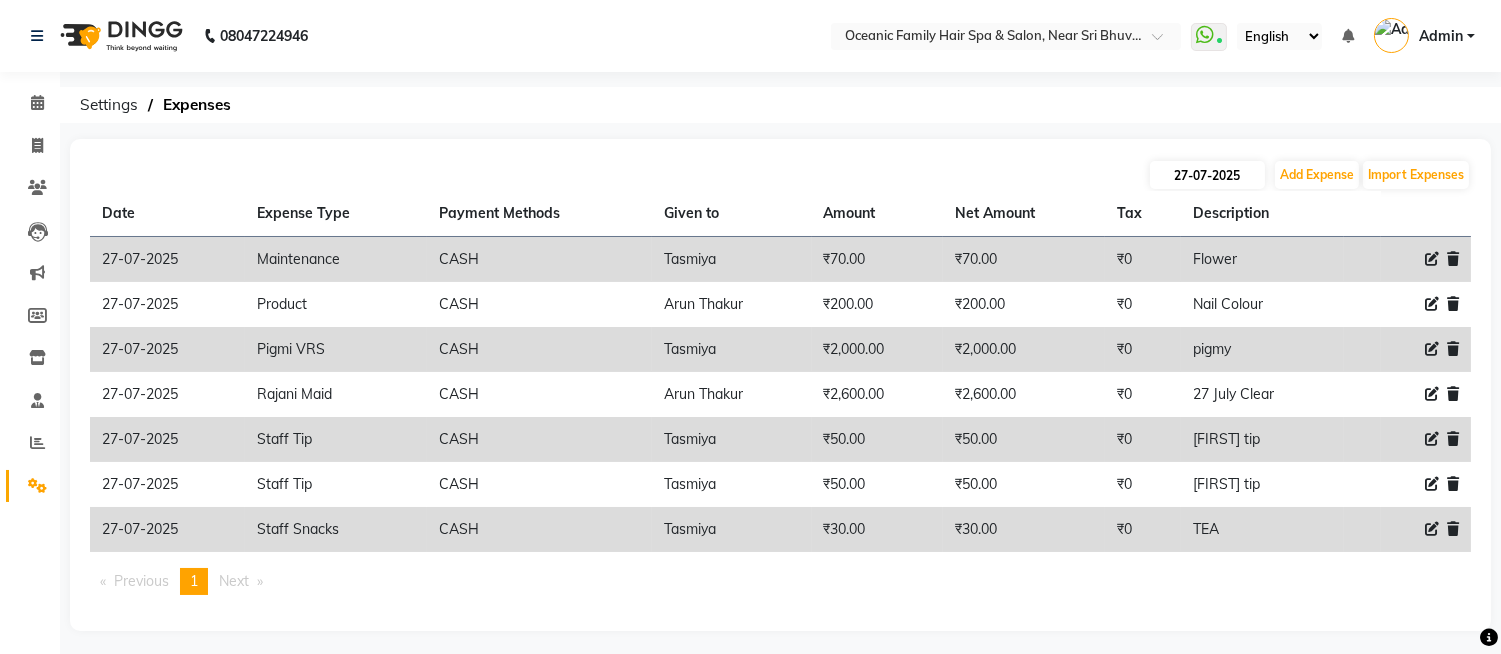 select on "7" 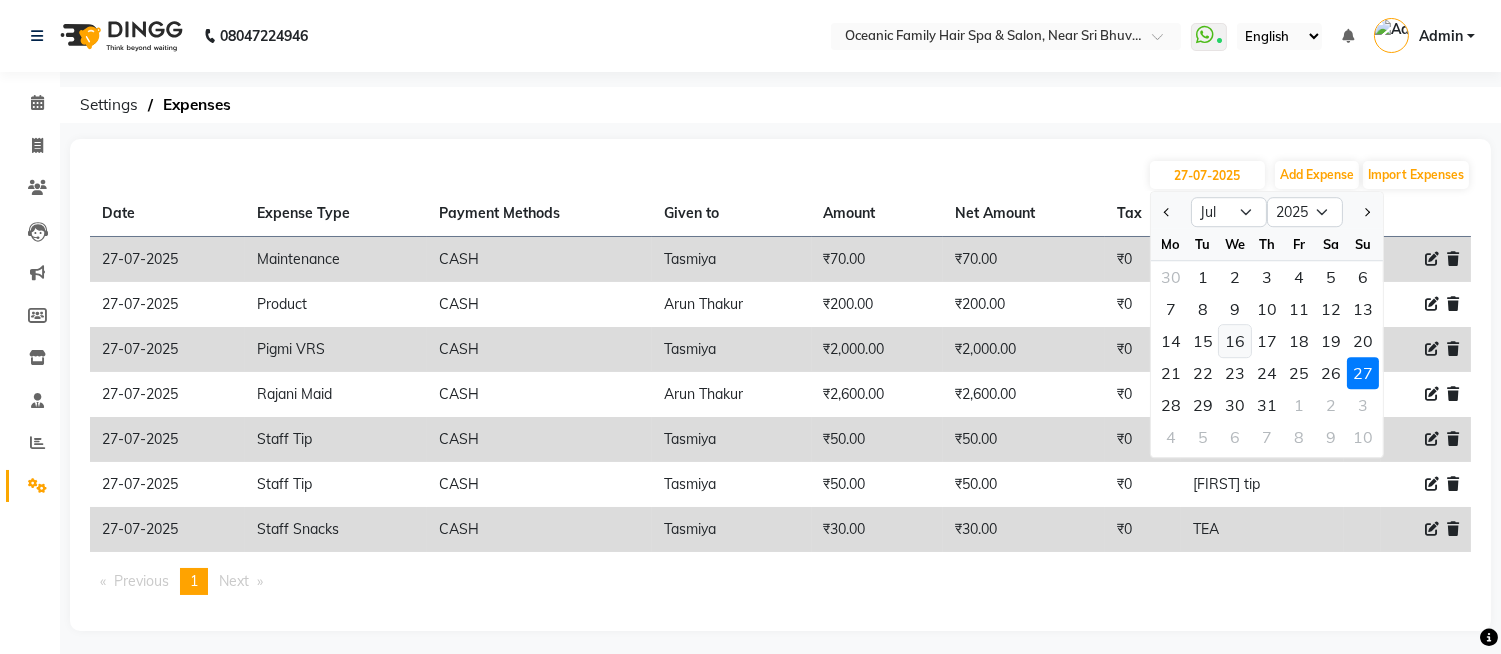 click on "16" 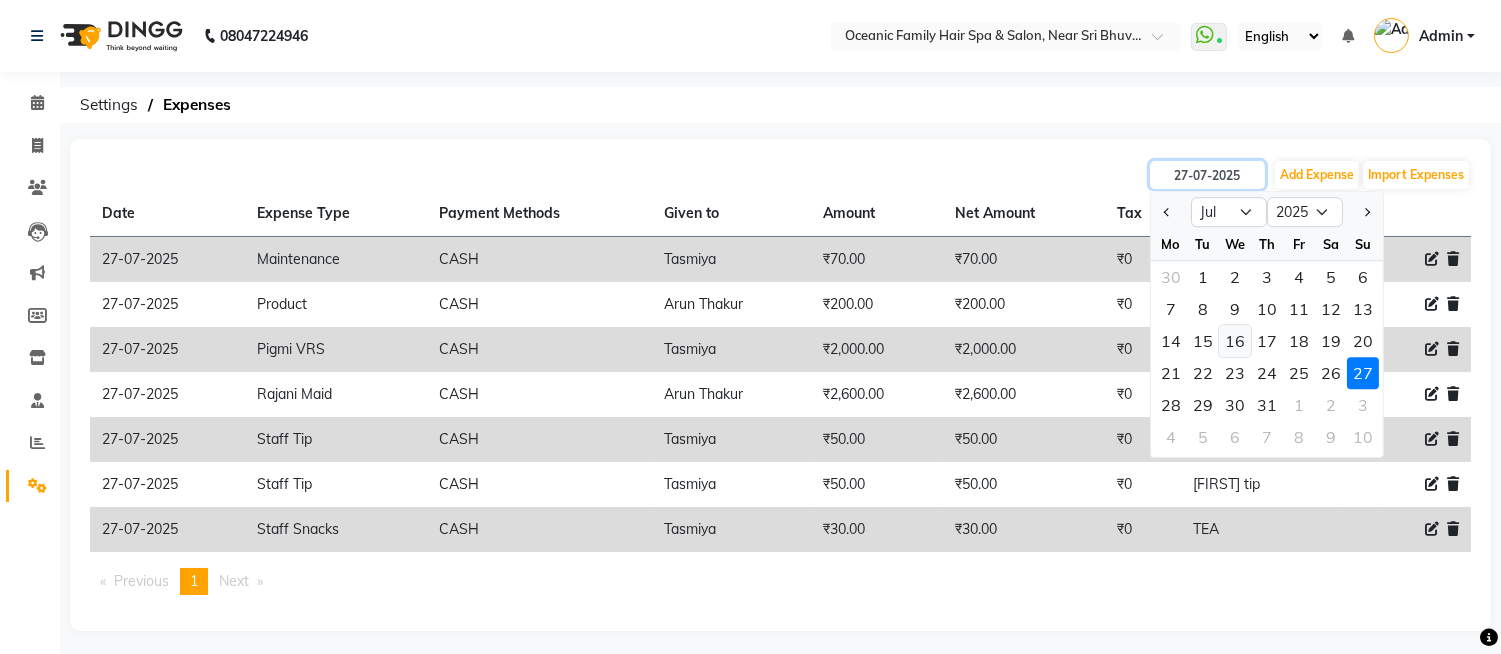 type on "16-07-2025" 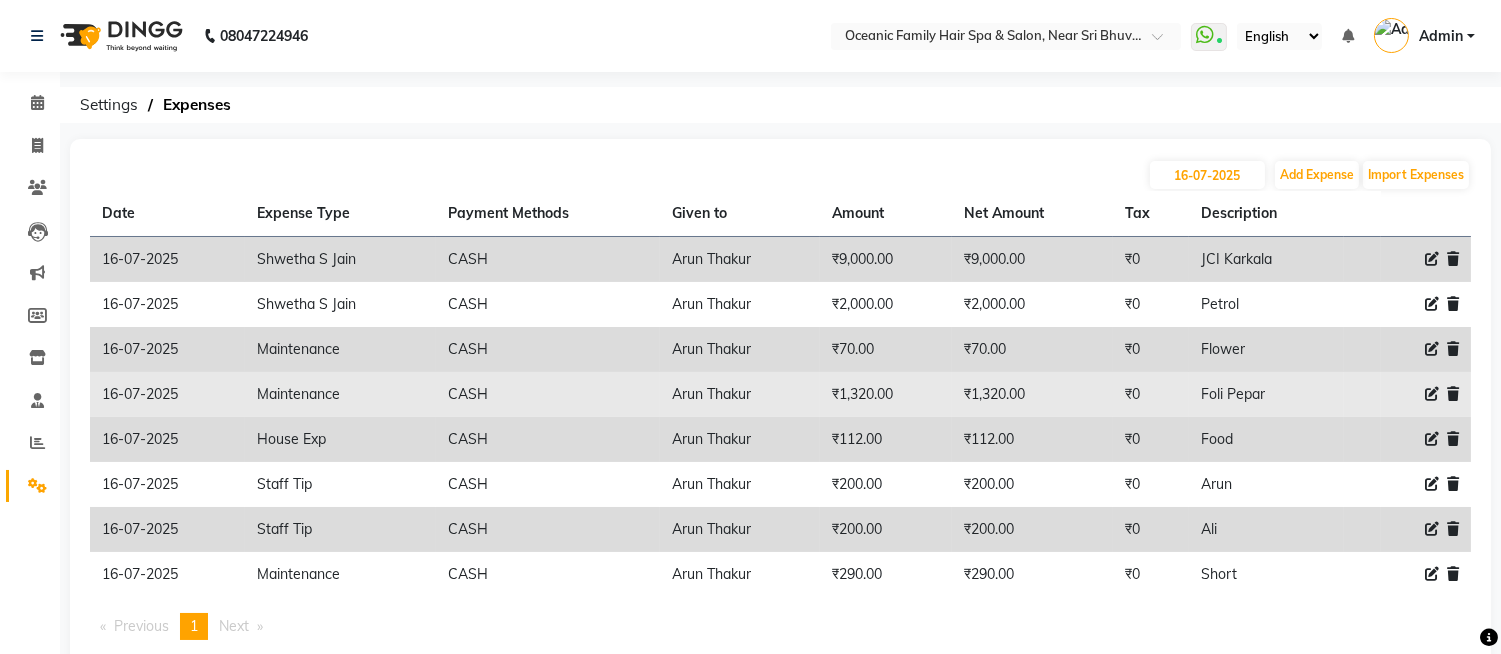 click 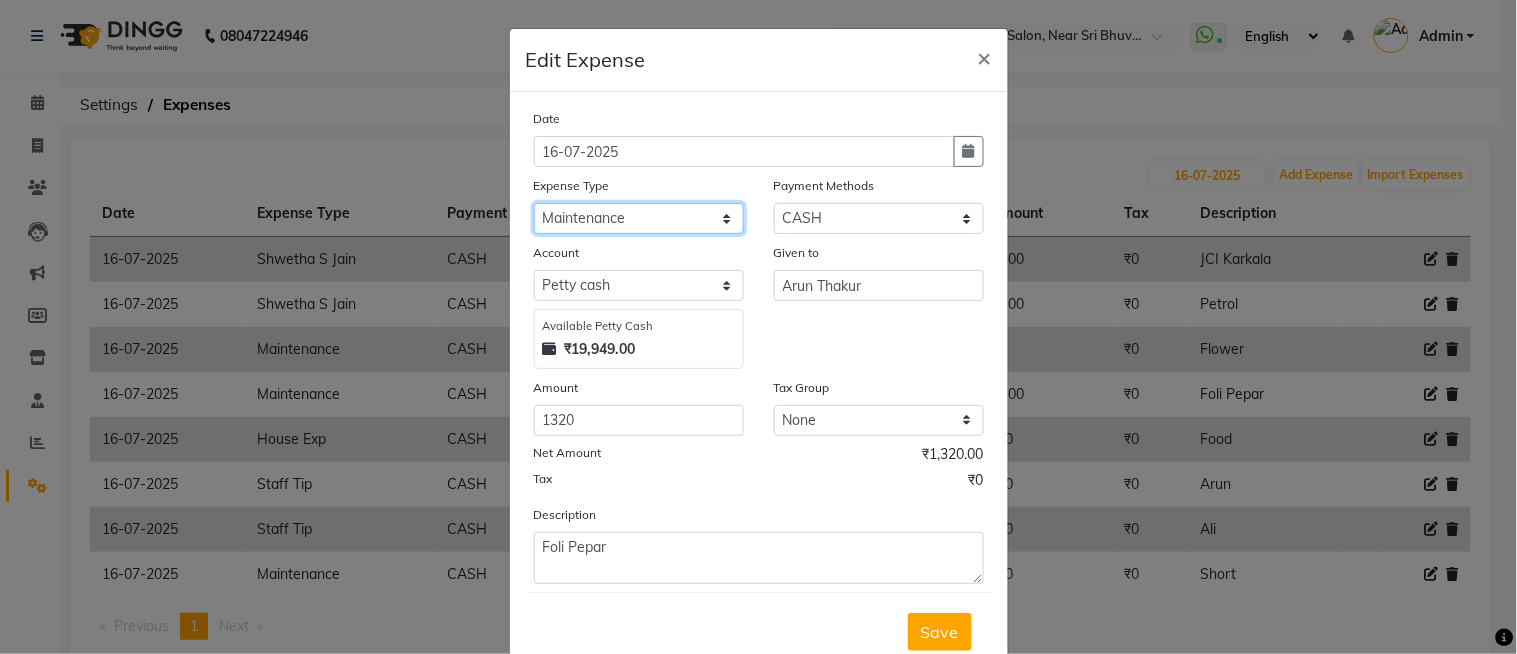 click on "Select Abid Ali Afsar Ahemed Arun Thakur Bank charges Cash transfer to bank Cash transfer to hub Client Snacks Clinical charges Govt fee House Exp Loan Repayment Maintenance Marketing Miscellaneous Other Pavithra Pigmi Janaradhan Pigmi Sudeep Pigmi VRS Previous month exp Product Pulak Raj Jain Rajani Maid Riyasat Salary Salon Equipment salon rent Santhosh Kumar Shwetha S Jain Siraj Staff Room Rent Staff Snacks Staff Tip Sulochana Tasmiya Tax Utilities" 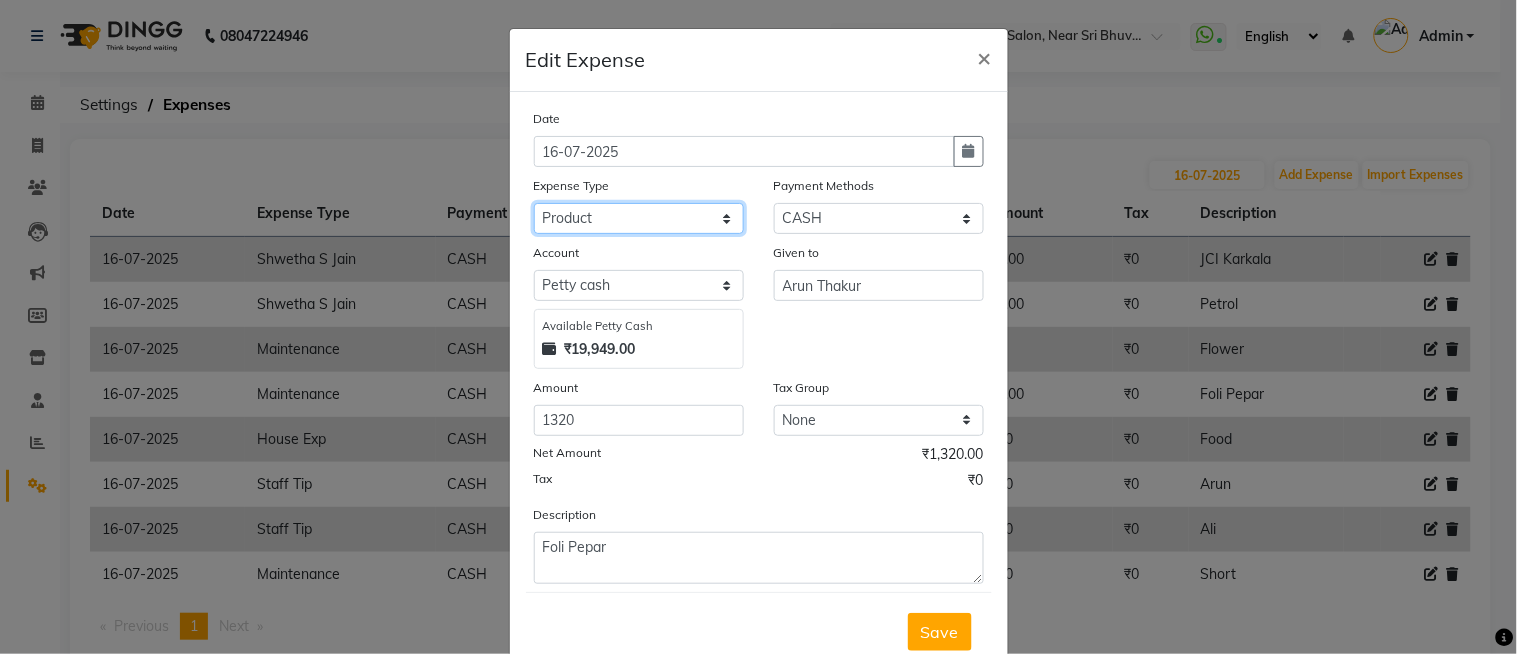 click on "Select Abid Ali Afsar Ahemed Arun Thakur Bank charges Cash transfer to bank Cash transfer to hub Client Snacks Clinical charges Govt fee House Exp Loan Repayment Maintenance Marketing Miscellaneous Other Pavithra Pigmi Janaradhan Pigmi Sudeep Pigmi VRS Previous month exp Product Pulak Raj Jain Rajani Maid Riyasat Salary Salon Equipment salon rent Santhosh Kumar Shwetha S Jain Siraj Staff Room Rent Staff Snacks Staff Tip Sulochana Tasmiya Tax Utilities" 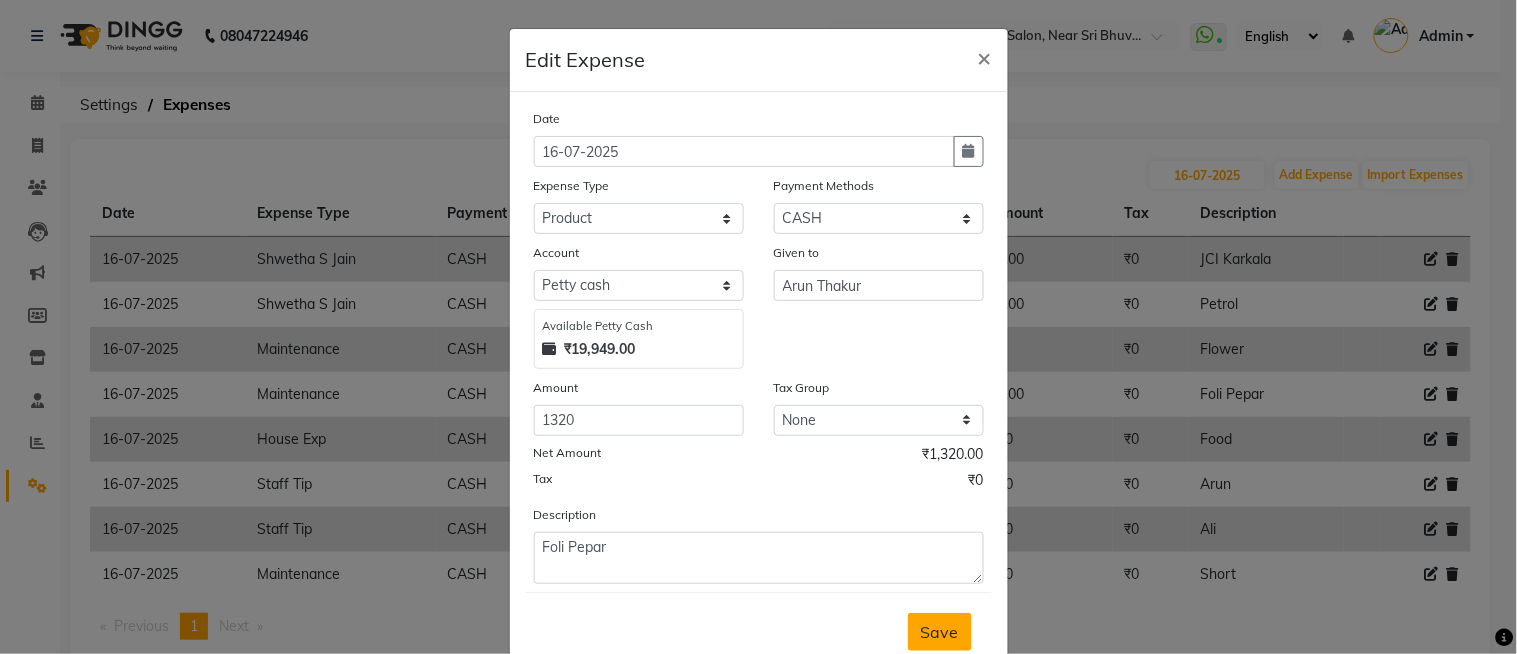 click on "Save" at bounding box center (940, 632) 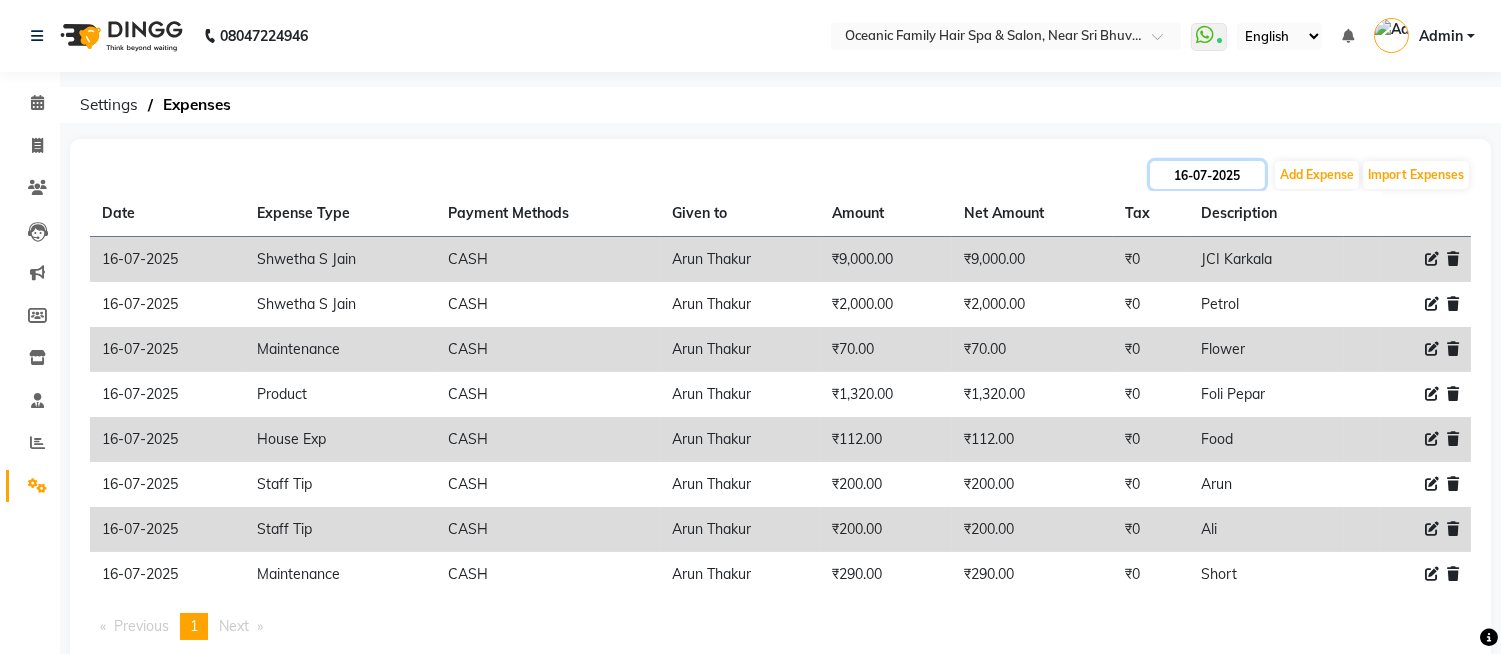 click on "16-07-2025" 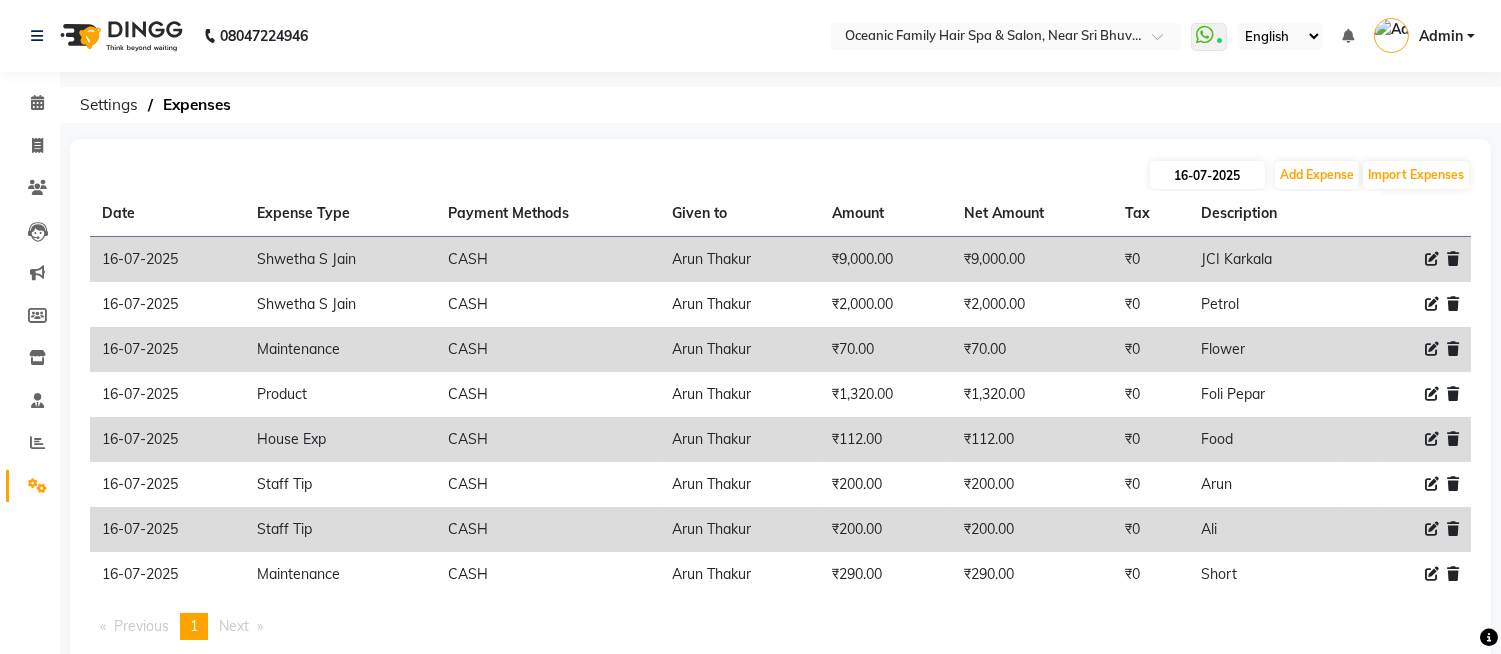 select on "7" 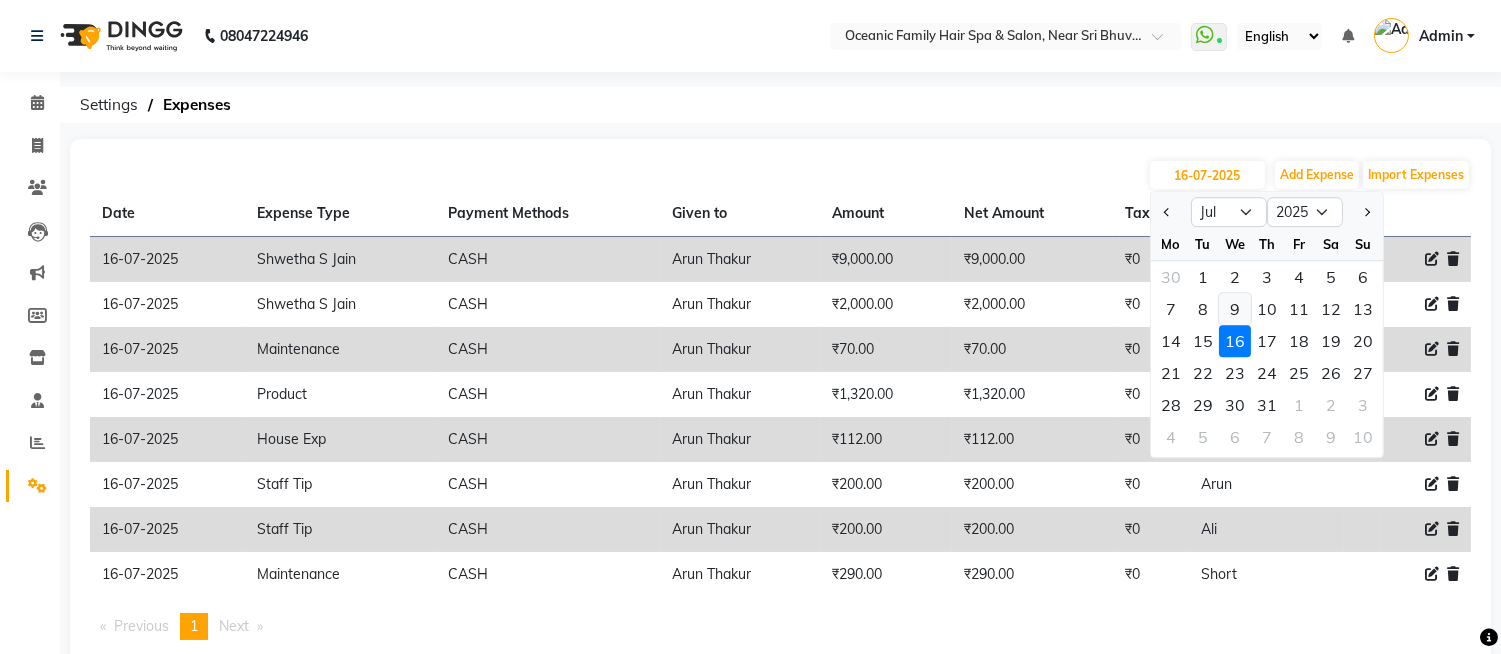 click on "9" 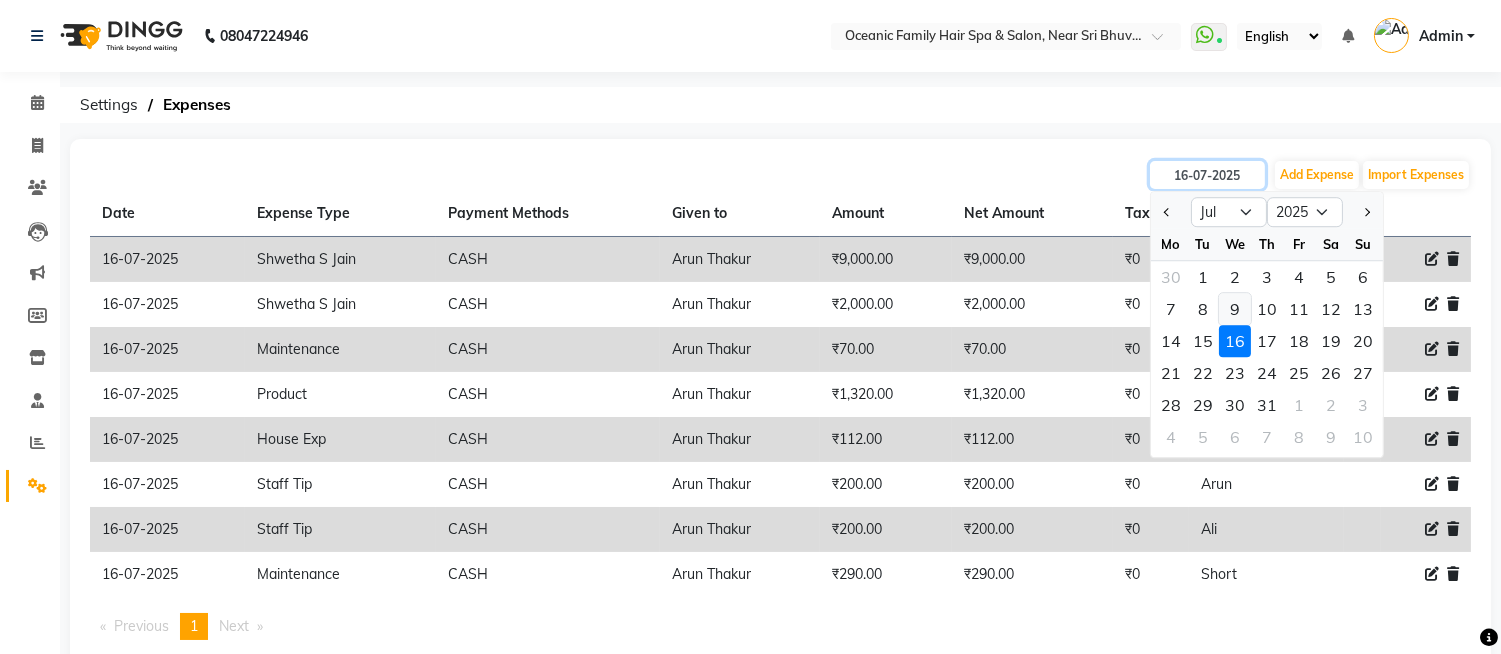 type on "09-07-2025" 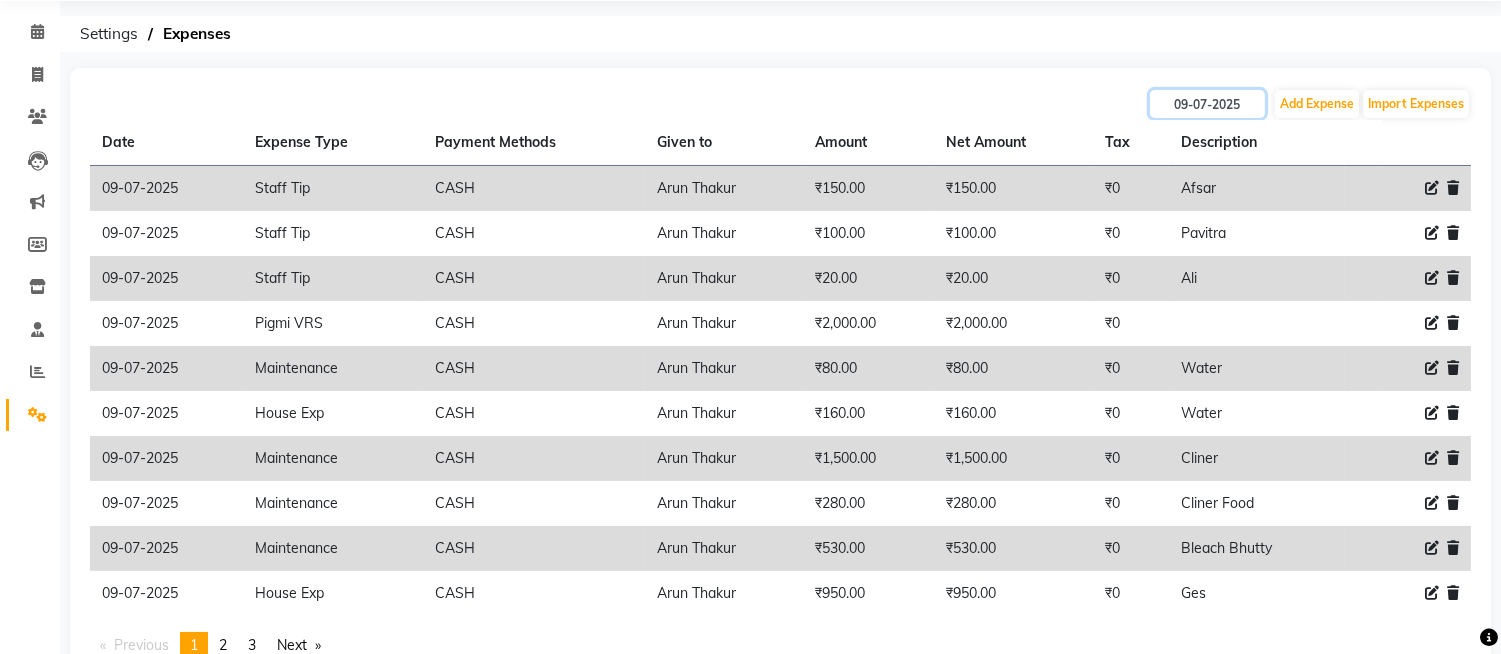 scroll, scrollTop: 111, scrollLeft: 0, axis: vertical 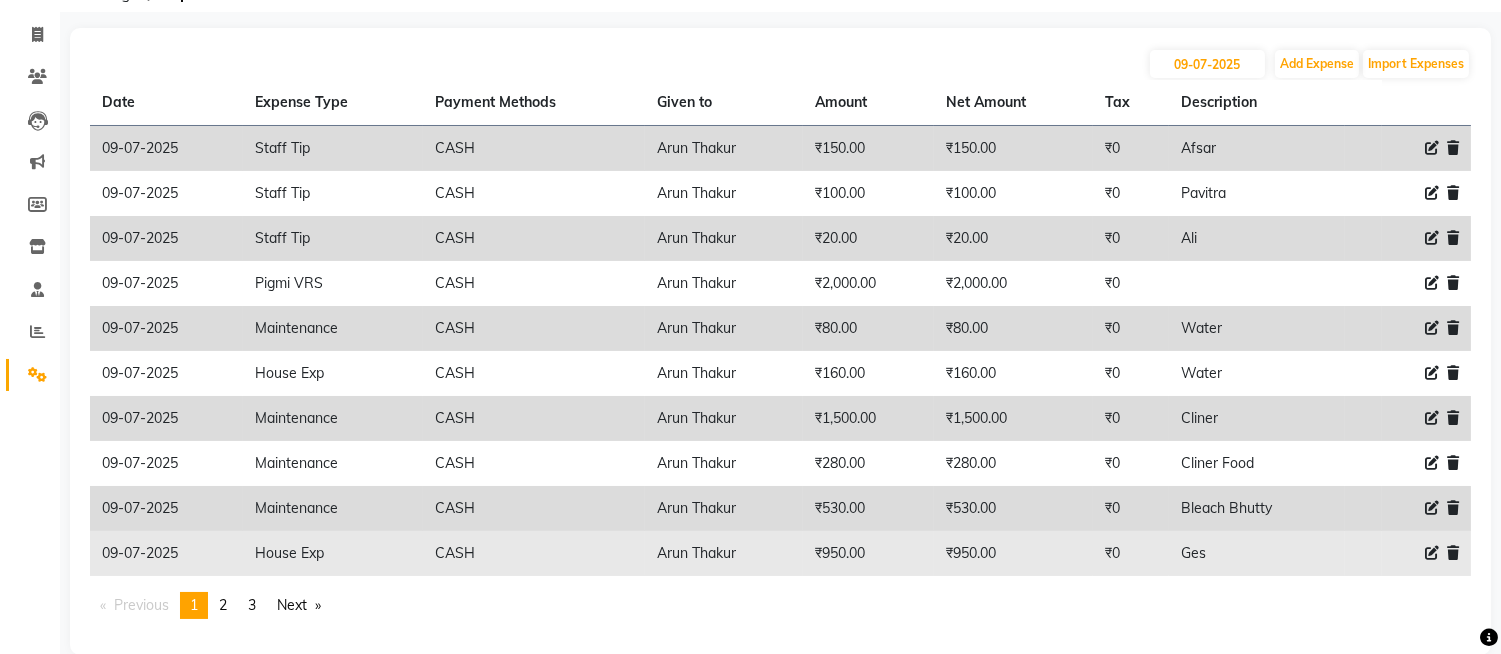 click 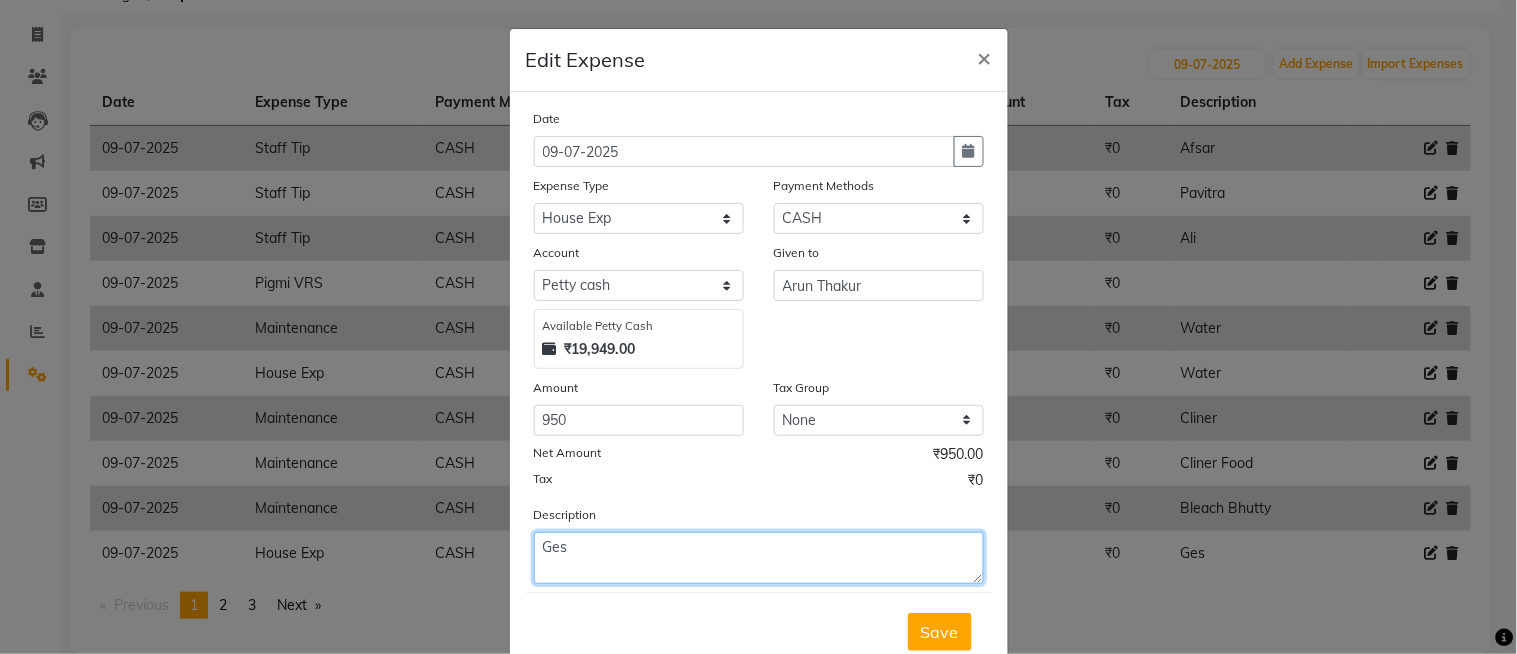 drag, startPoint x: 575, startPoint y: 548, endPoint x: 477, endPoint y: 568, distance: 100.02 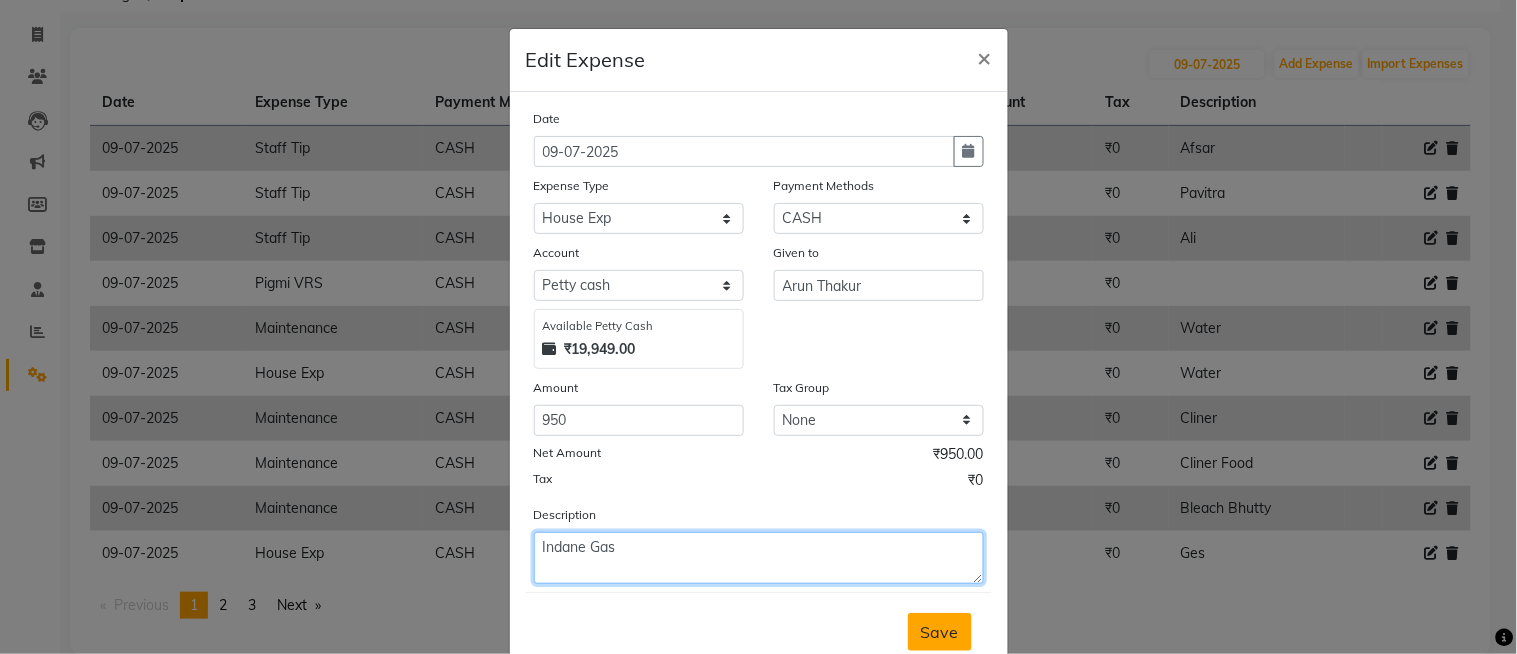 type on "Indane Gas" 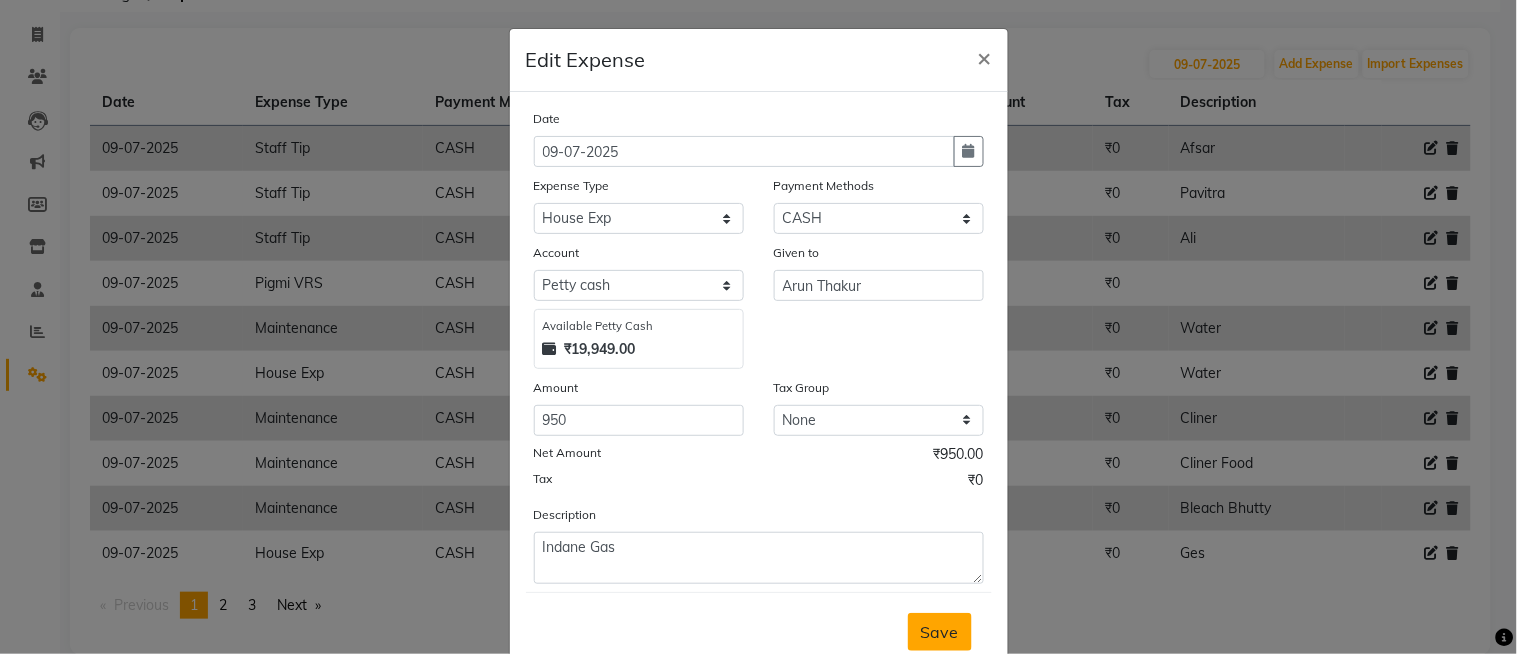 click on "Save" at bounding box center [940, 632] 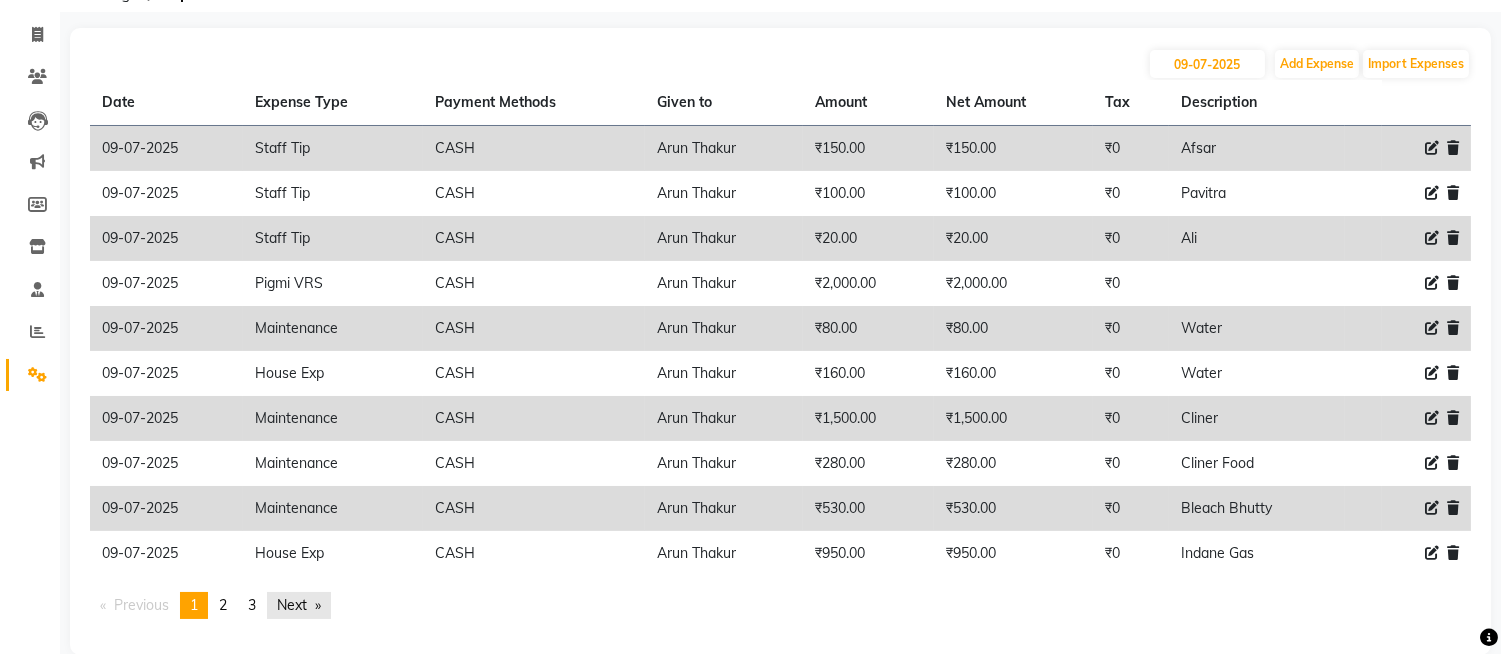 click on "Next  page" at bounding box center (299, 605) 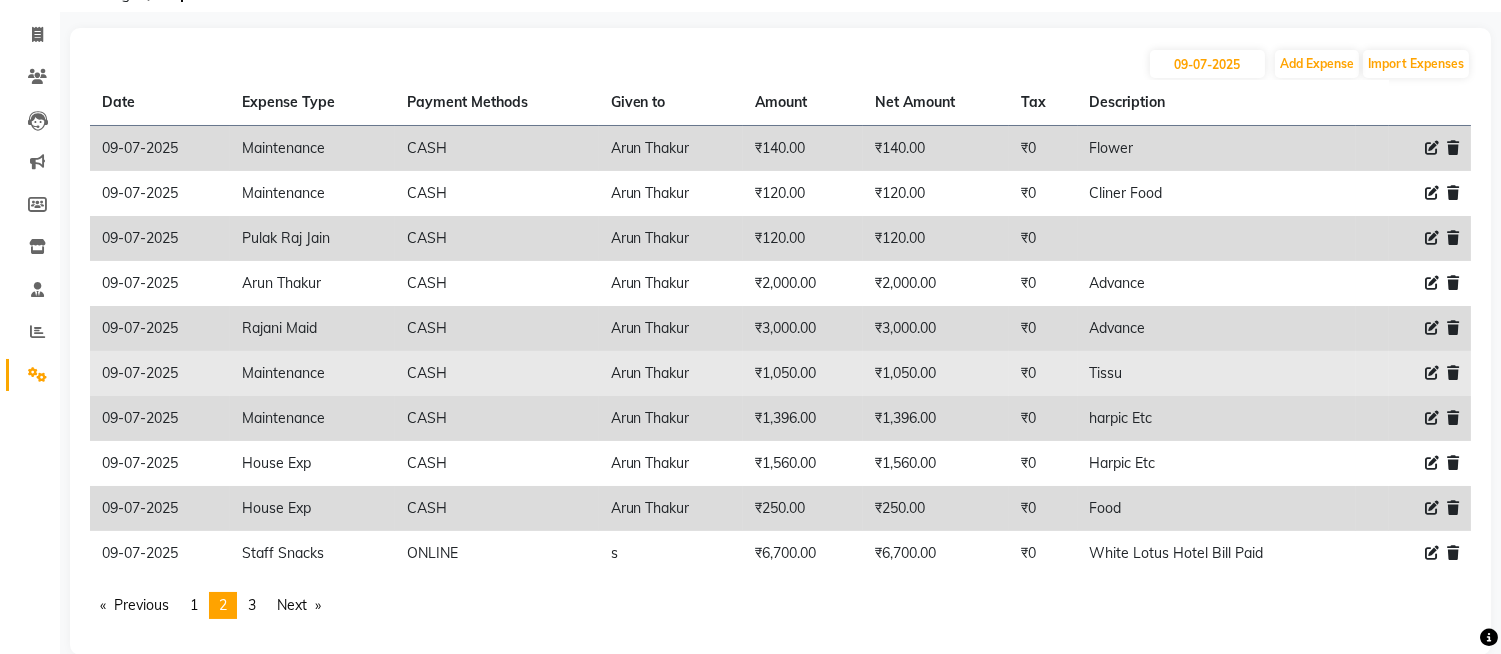 click 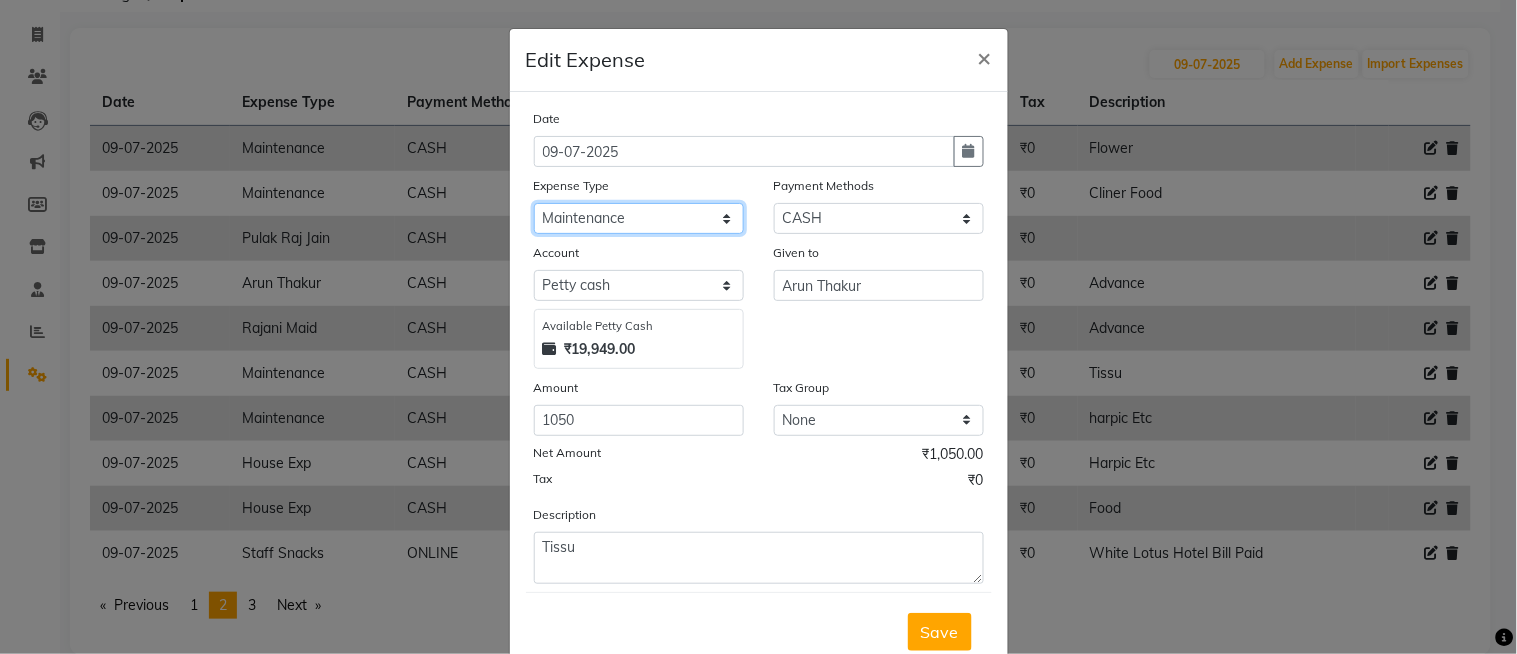 click on "Select Abid Ali Afsar Ahemed Arun Thakur Bank charges Cash transfer to bank Cash transfer to hub Client Snacks Clinical charges Govt fee House Exp Loan Repayment Maintenance Marketing Miscellaneous Other Pavithra Pigmi Janaradhan Pigmi Sudeep Pigmi VRS Previous month exp Product Pulak Raj Jain Rajani Maid Riyasat Salary Salon Equipment salon rent Santhosh Kumar Shwetha S Jain Siraj Staff Room Rent Staff Snacks Staff Tip Sulochana Tasmiya Tax Utilities" 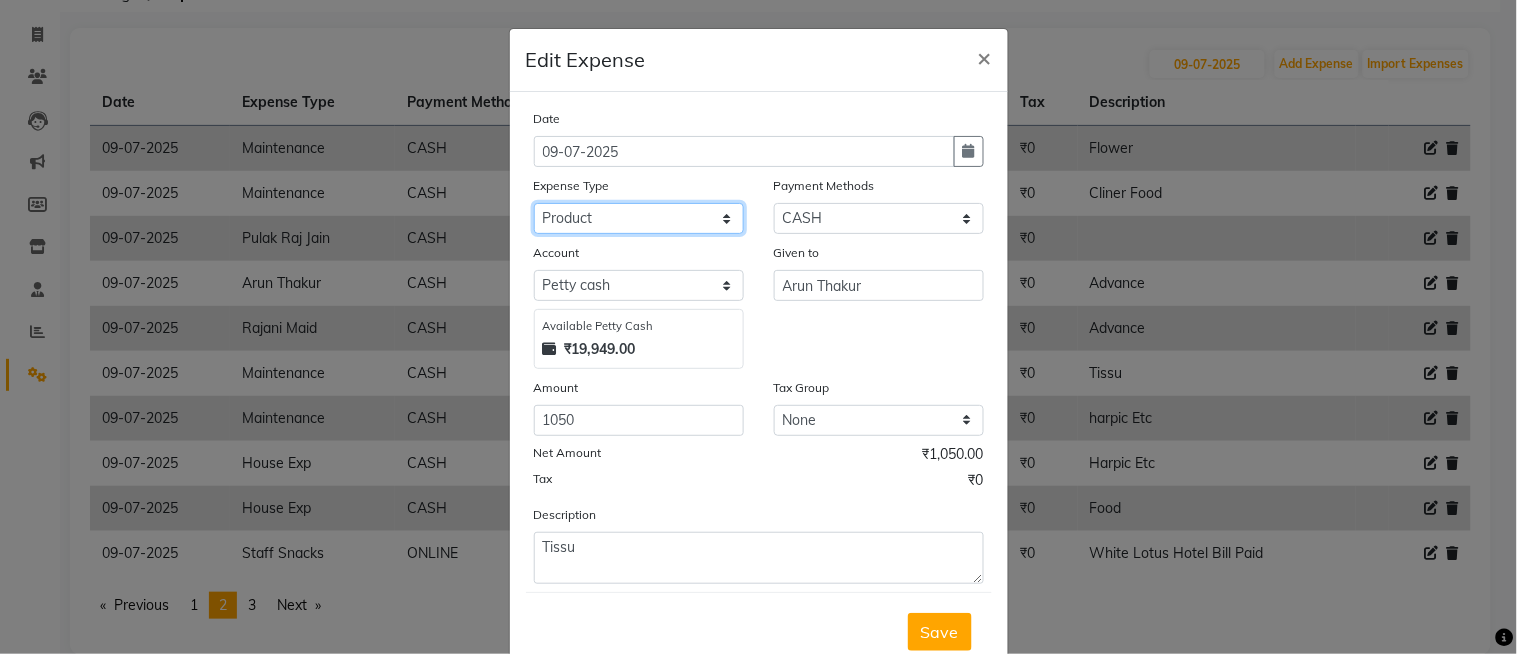 click on "Select Abid Ali Afsar Ahemed Arun Thakur Bank charges Cash transfer to bank Cash transfer to hub Client Snacks Clinical charges Govt fee House Exp Loan Repayment Maintenance Marketing Miscellaneous Other Pavithra Pigmi Janaradhan Pigmi Sudeep Pigmi VRS Previous month exp Product Pulak Raj Jain Rajani Maid Riyasat Salary Salon Equipment salon rent Santhosh Kumar Shwetha S Jain Siraj Staff Room Rent Staff Snacks Staff Tip Sulochana Tasmiya Tax Utilities" 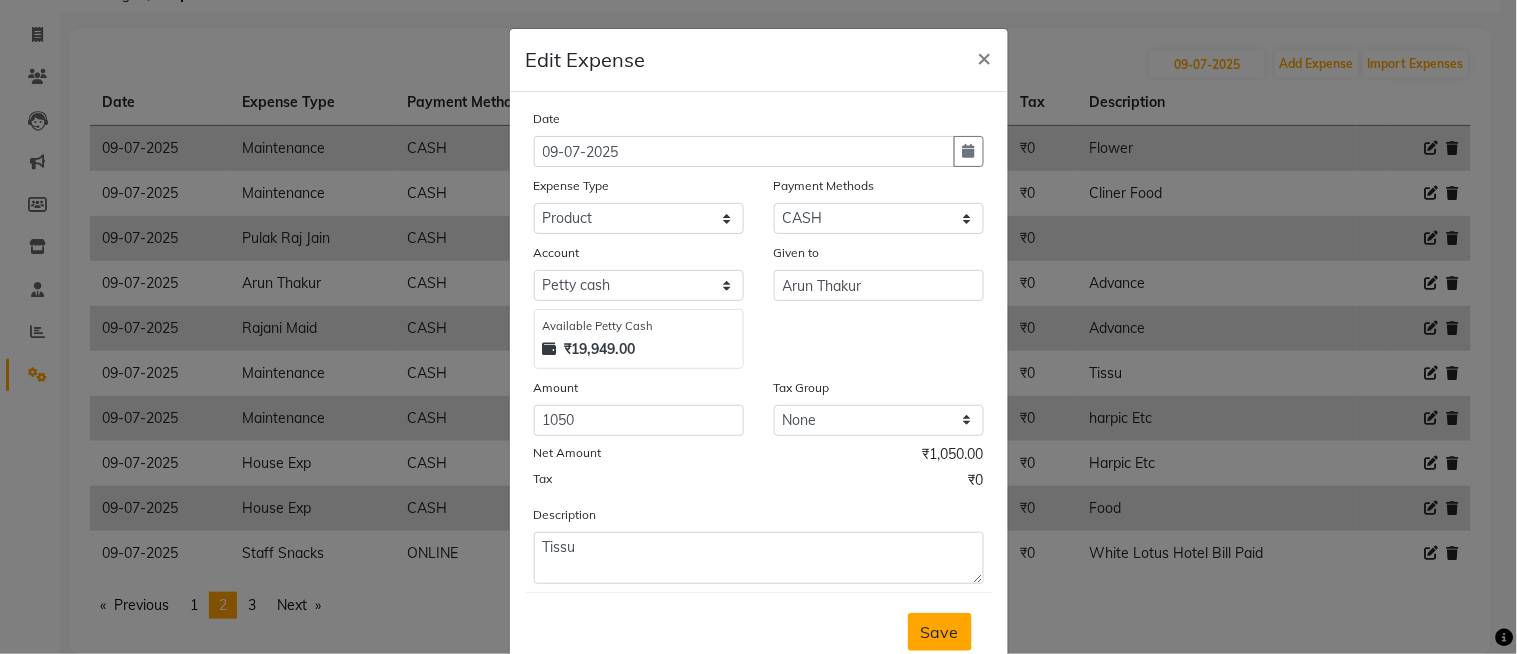 click on "Save" at bounding box center [940, 632] 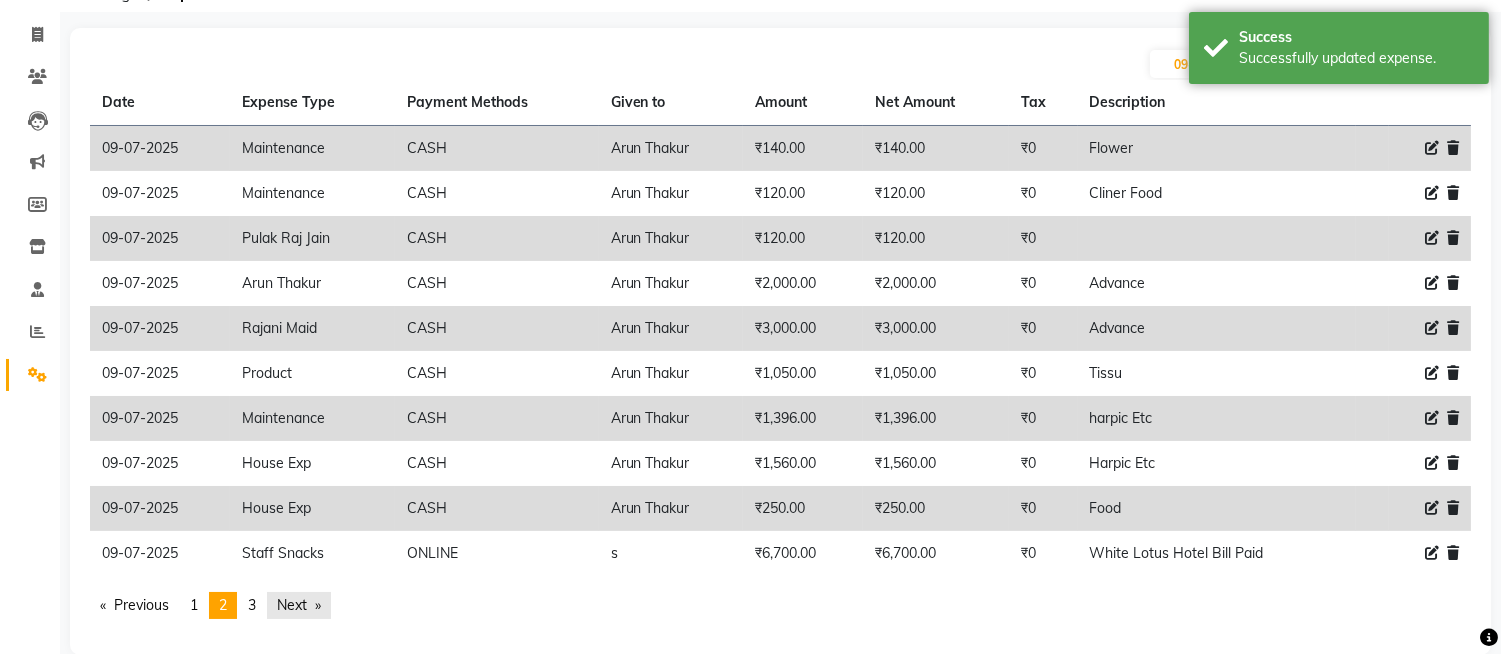 click on "Next  page" at bounding box center [299, 605] 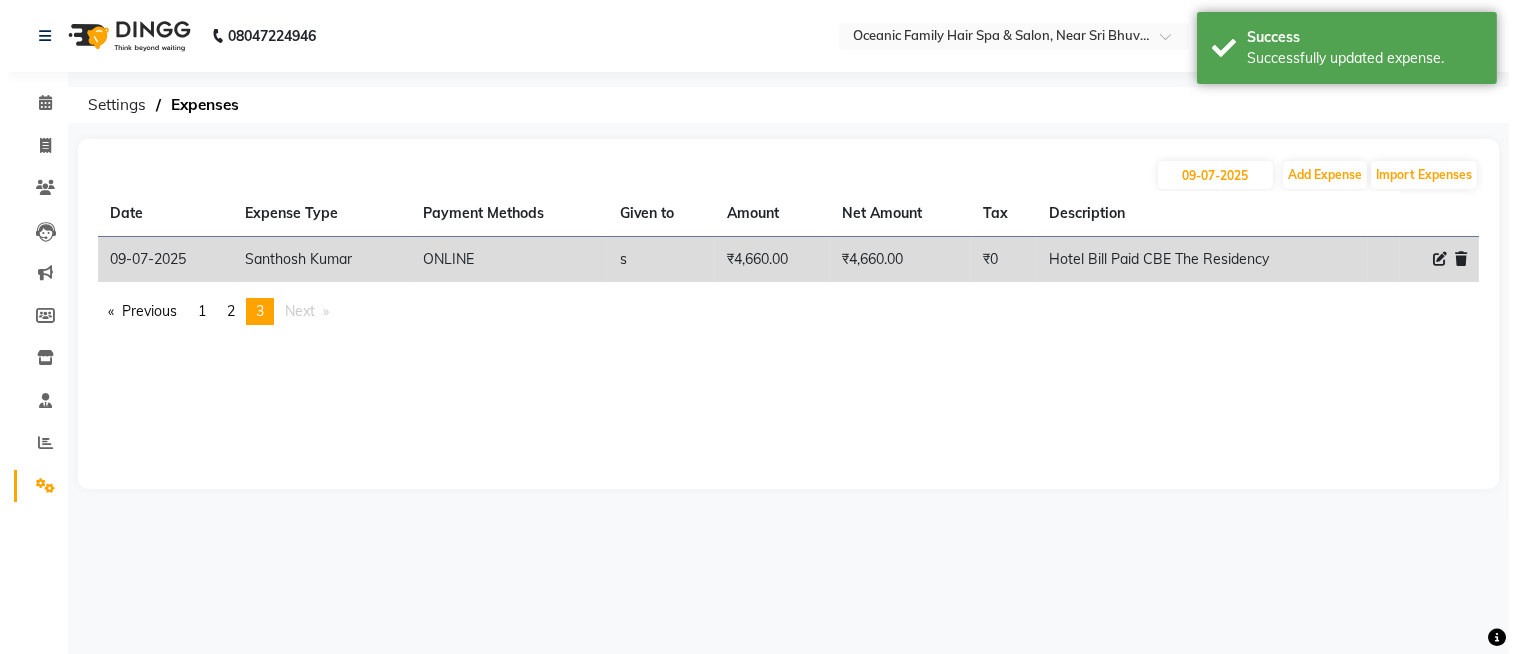 scroll, scrollTop: 0, scrollLeft: 0, axis: both 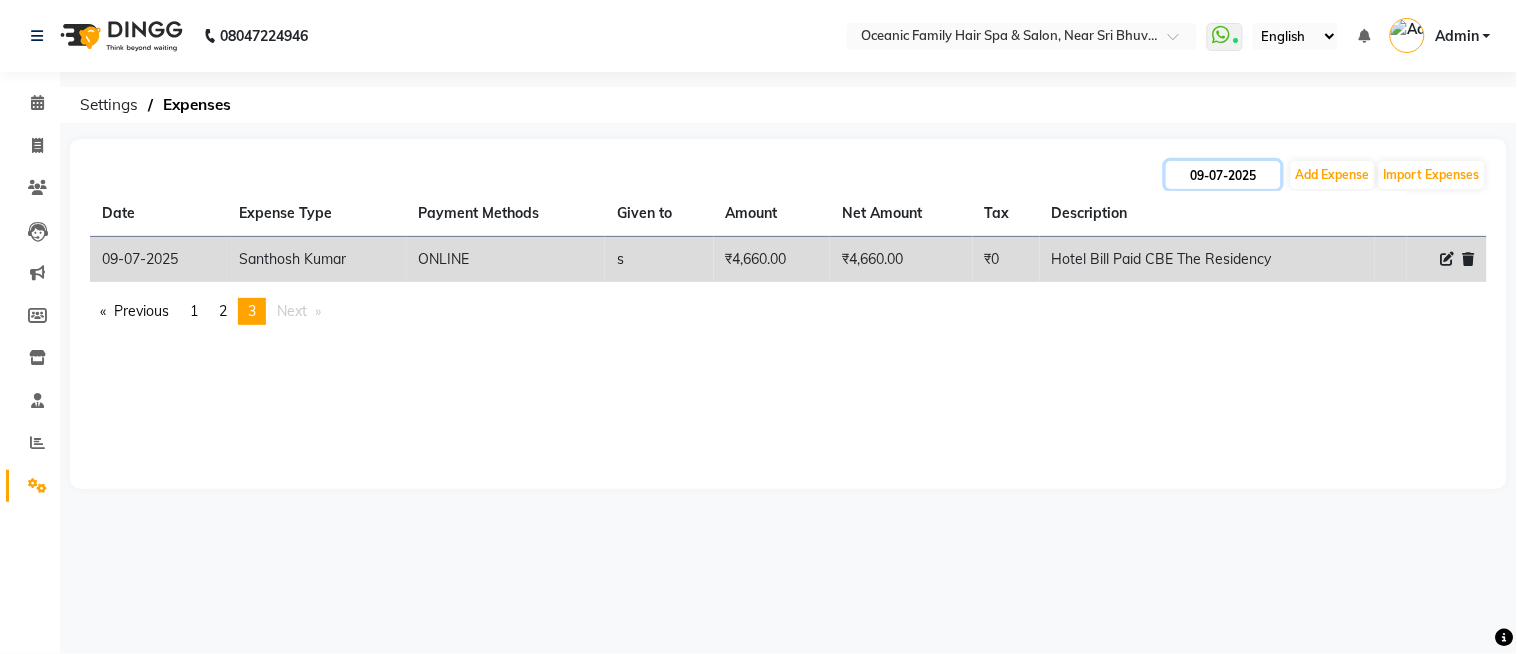 click on "09-07-2025" 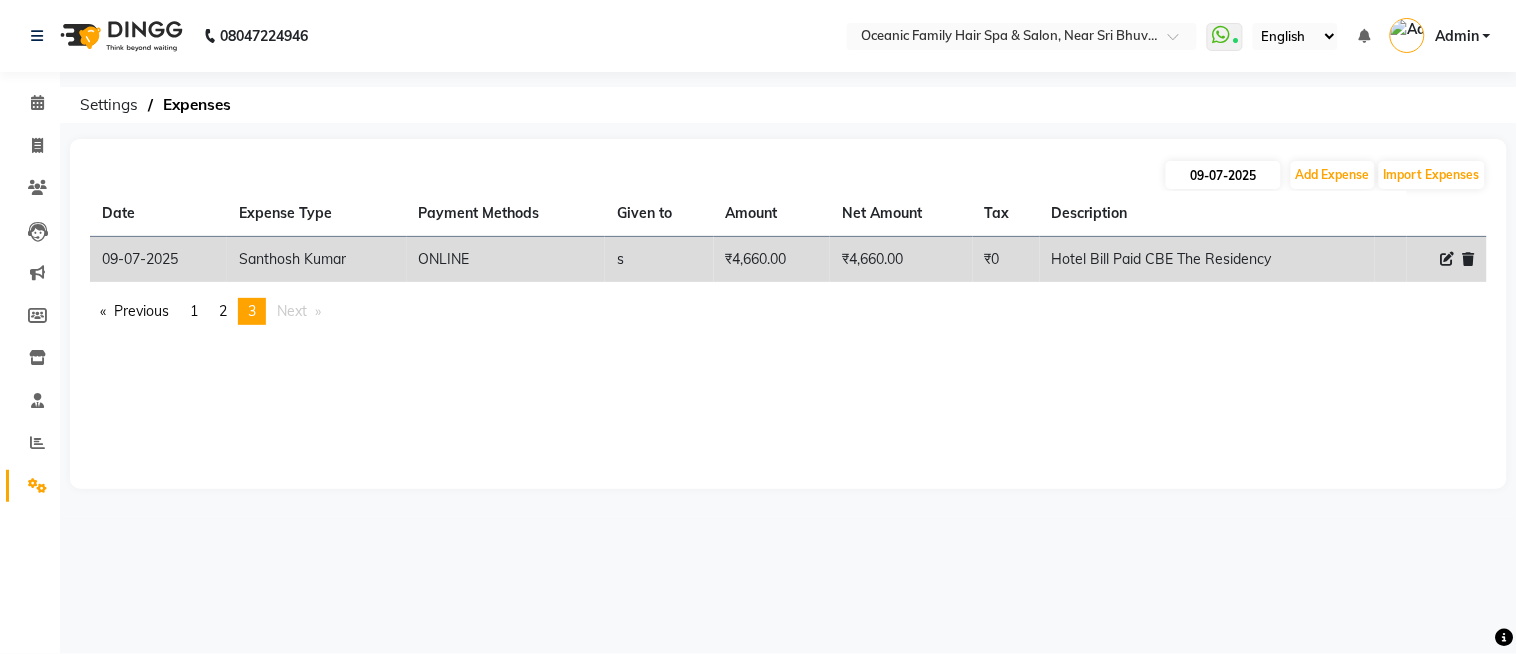 select on "7" 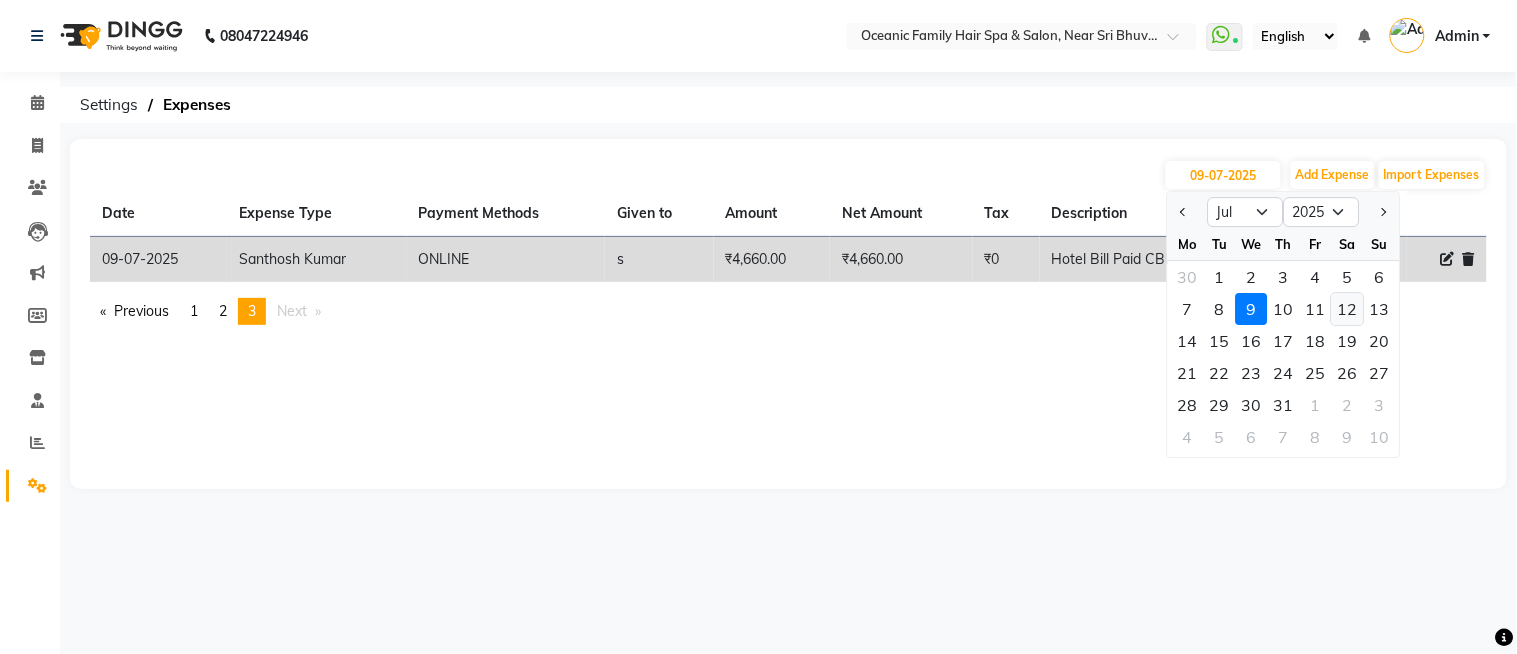 click on "12" 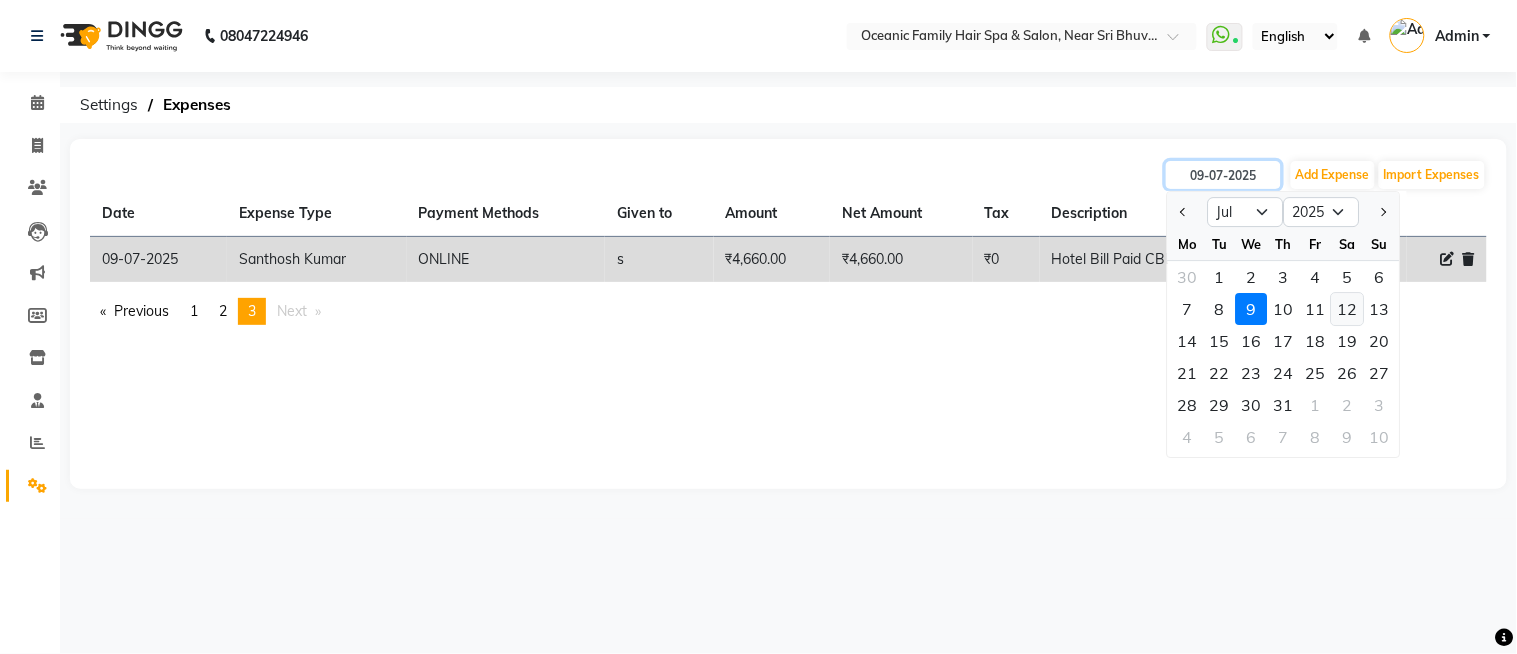 type on "12-07-2025" 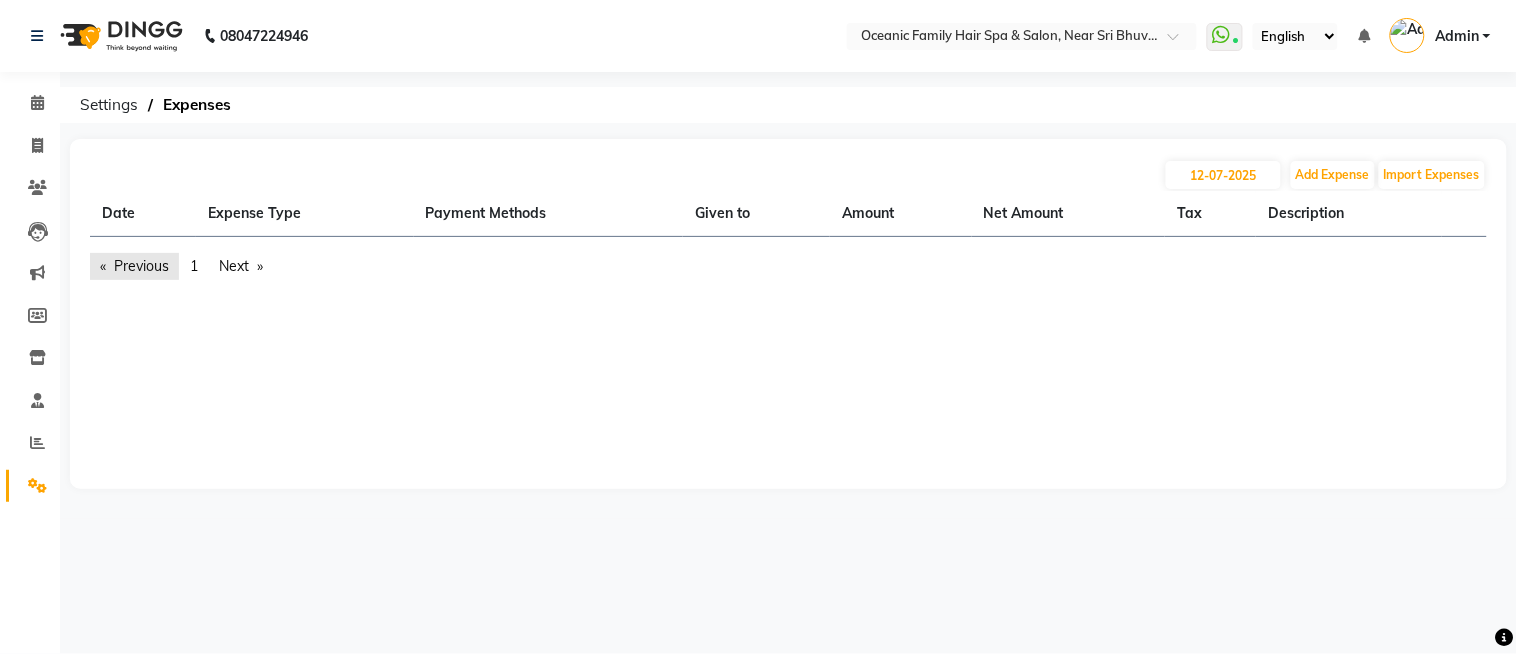 click on "Previous  page" at bounding box center (134, 266) 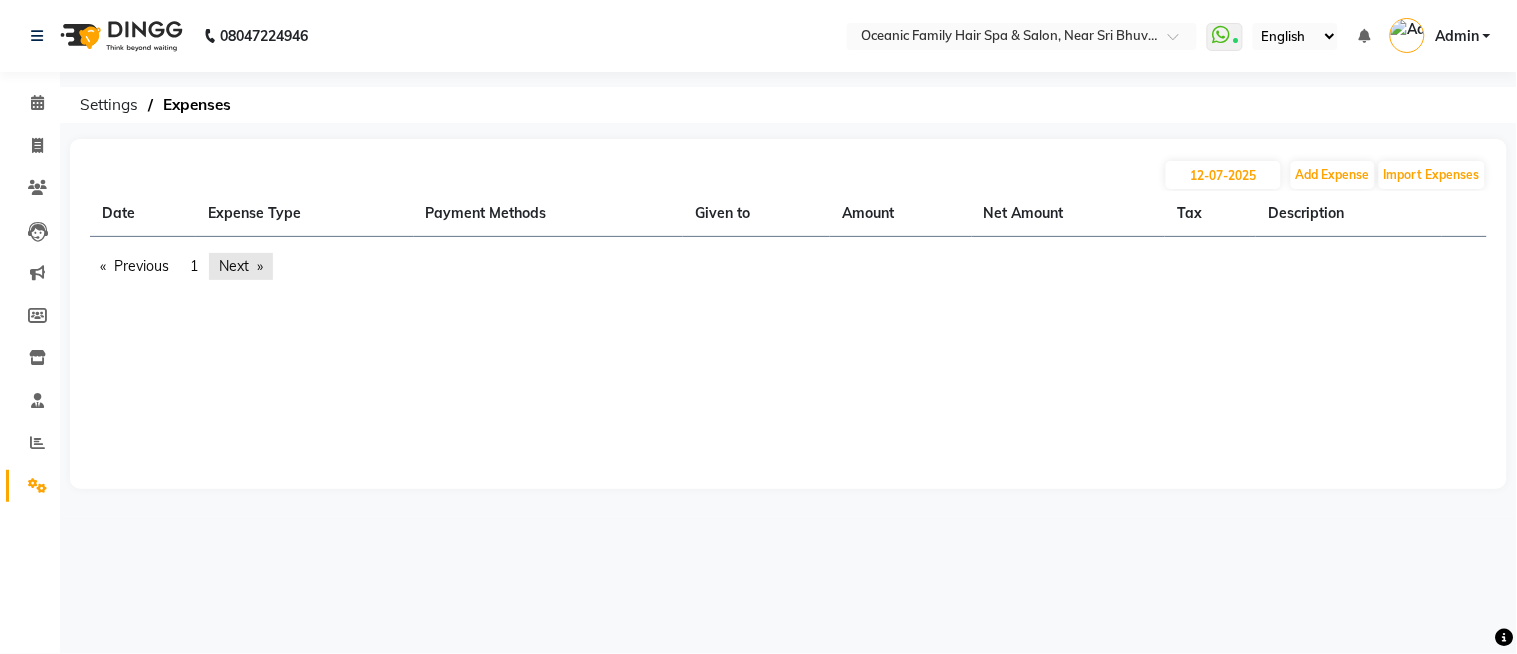 click on "Next  page" at bounding box center [241, 266] 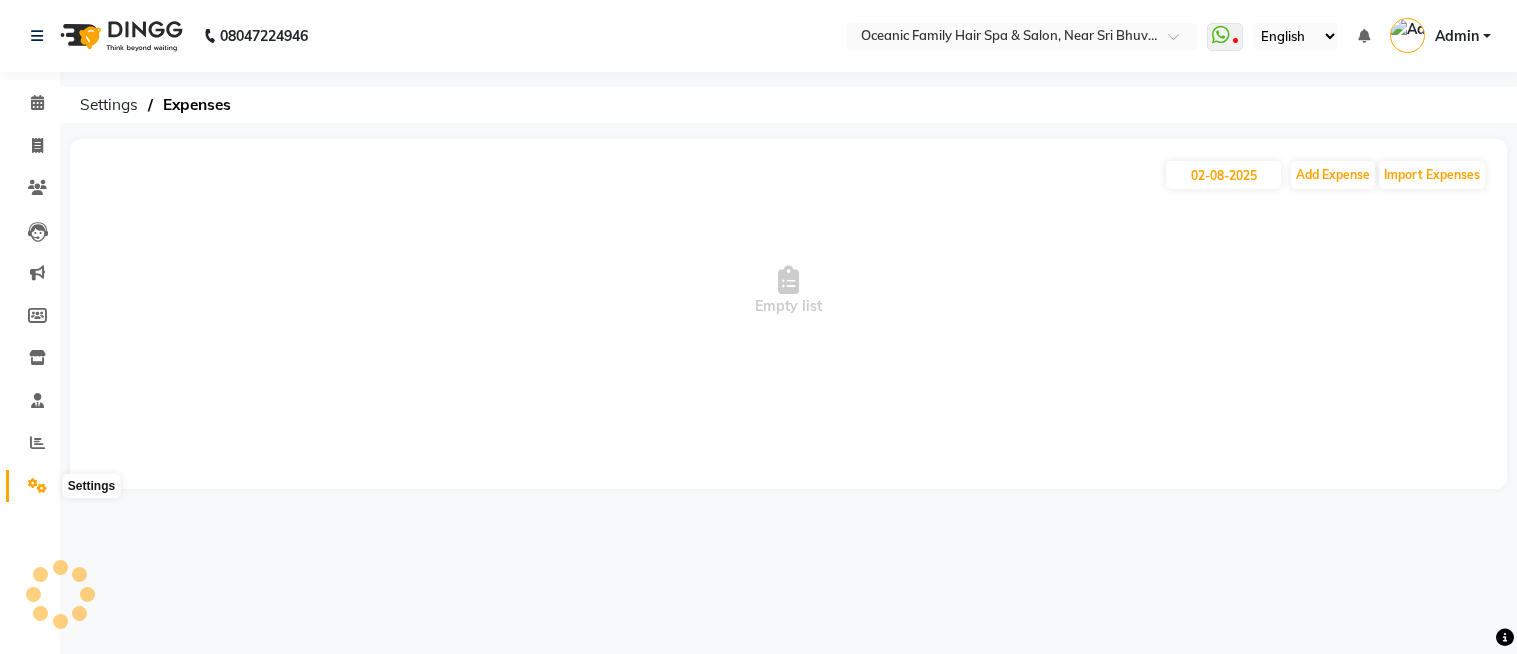 scroll, scrollTop: 0, scrollLeft: 0, axis: both 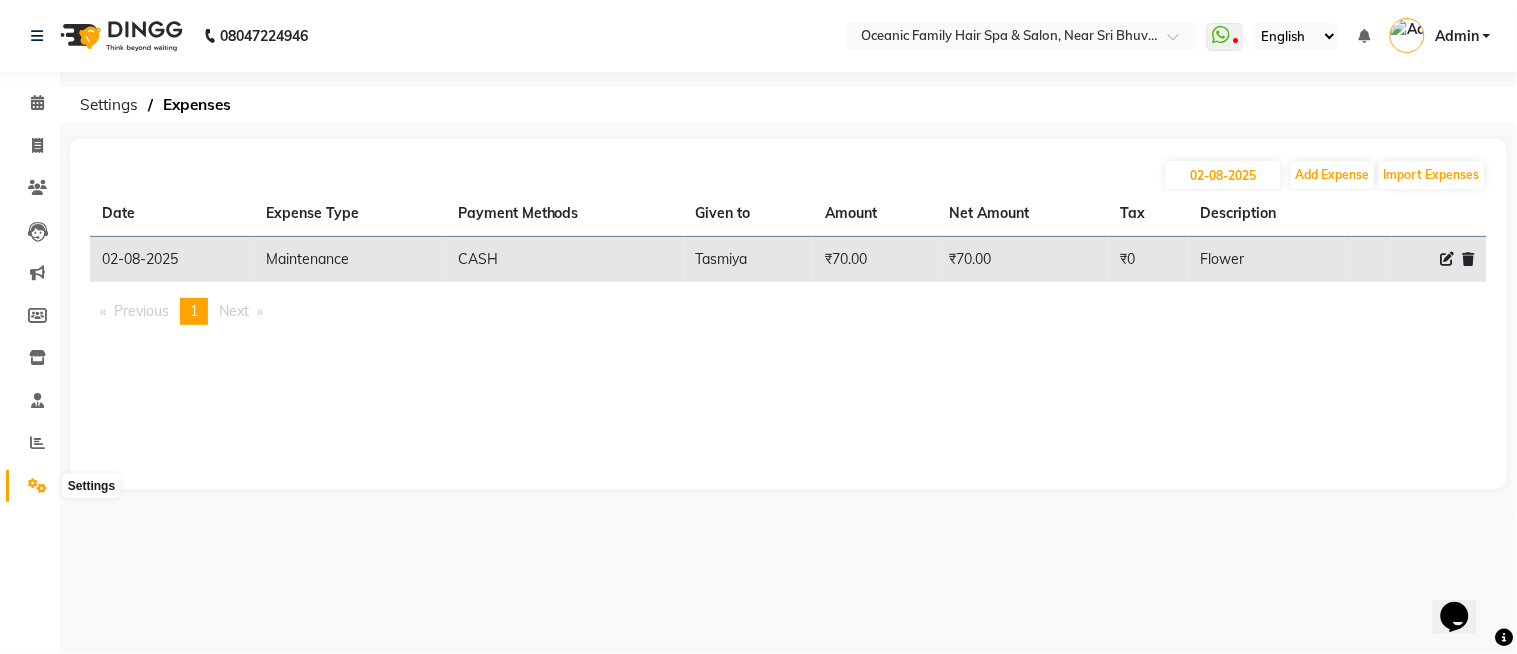 click 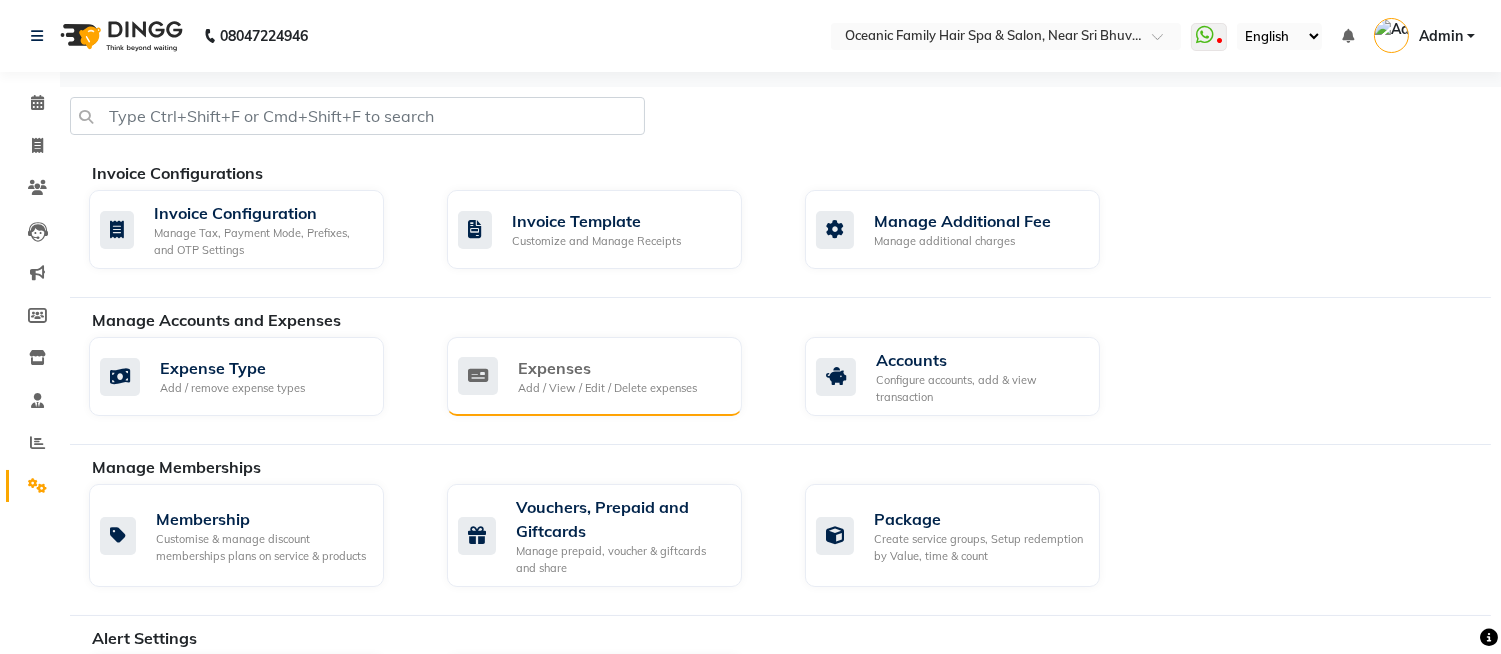 click on "Add / View / Edit / Delete expenses" 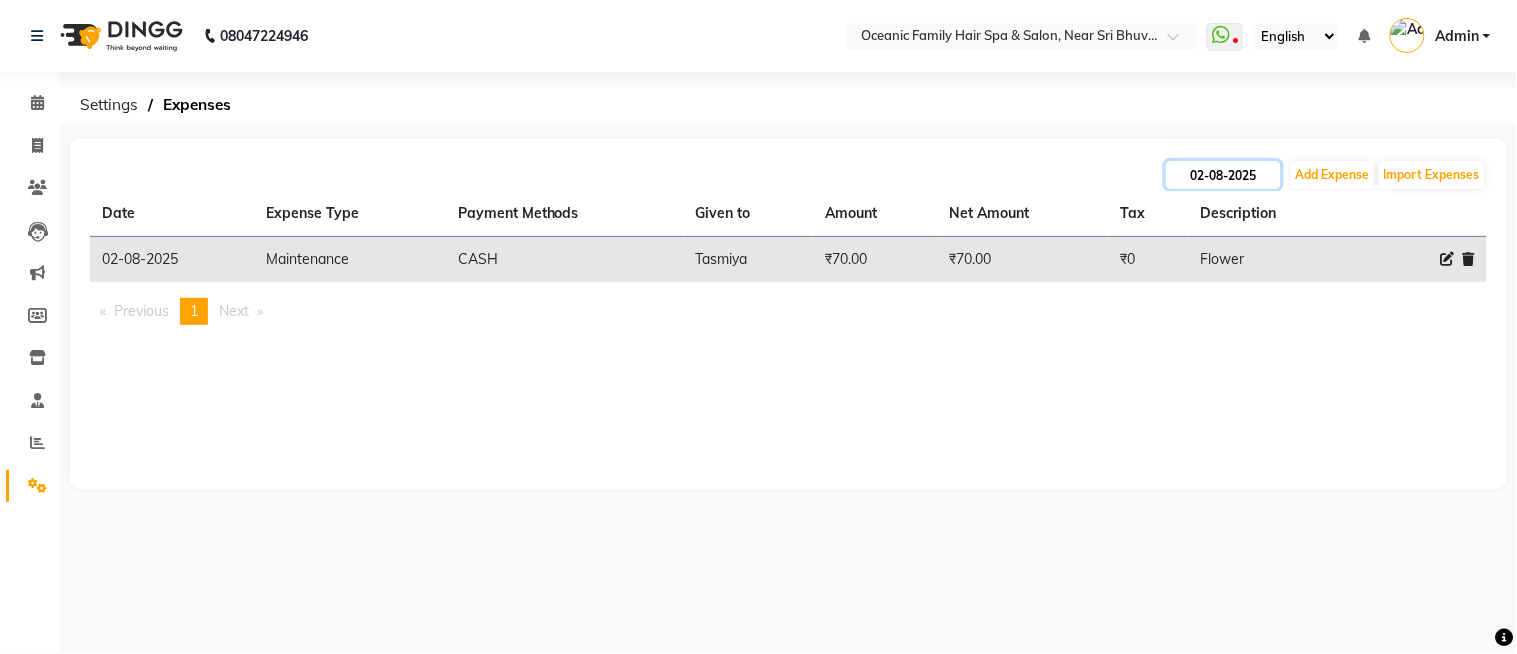 click on "02-08-2025" 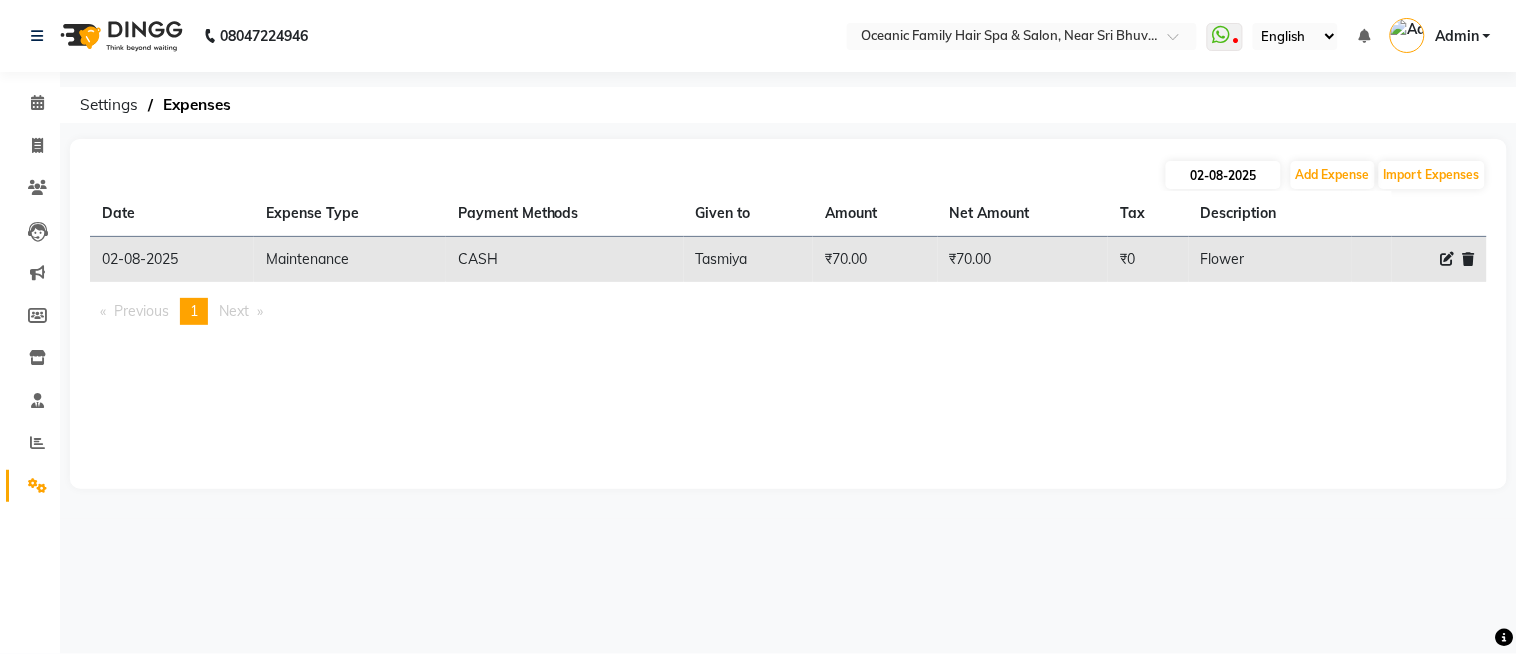 select on "8" 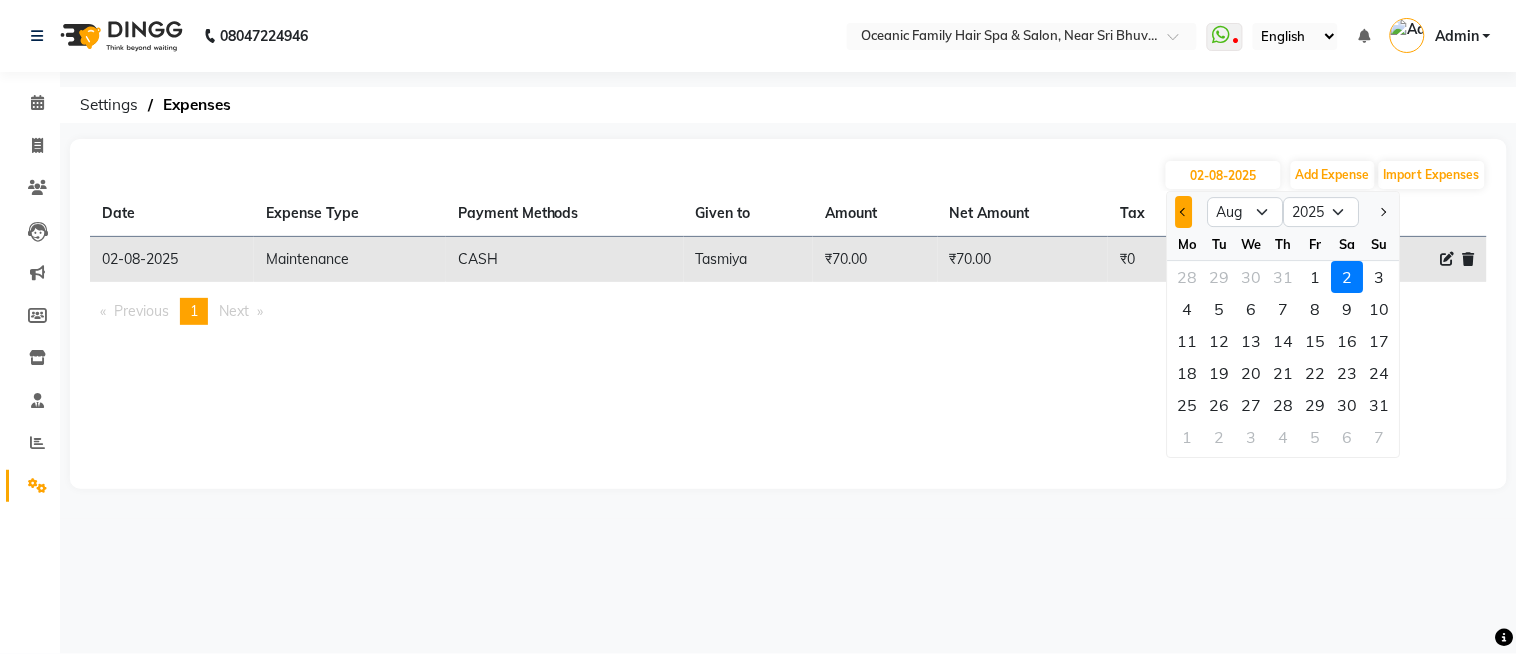 click 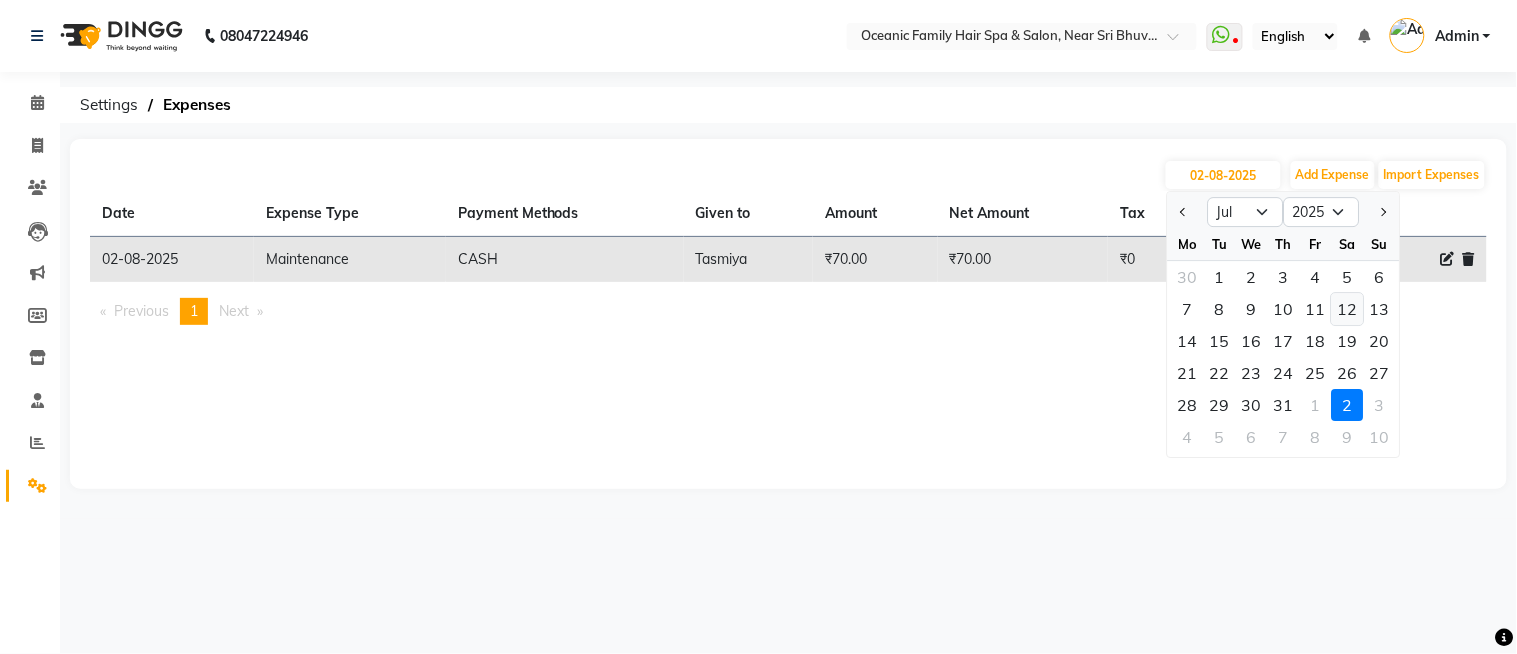 click on "12" 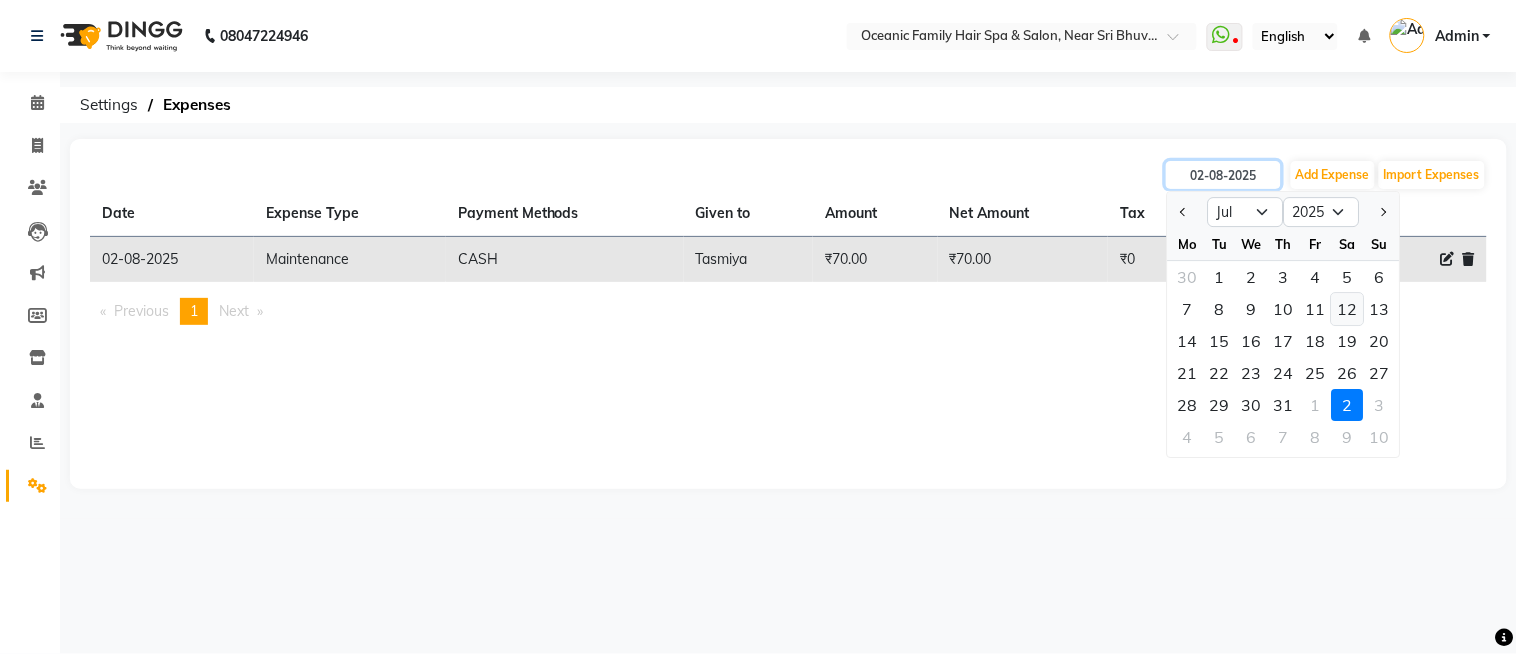 type on "12-07-2025" 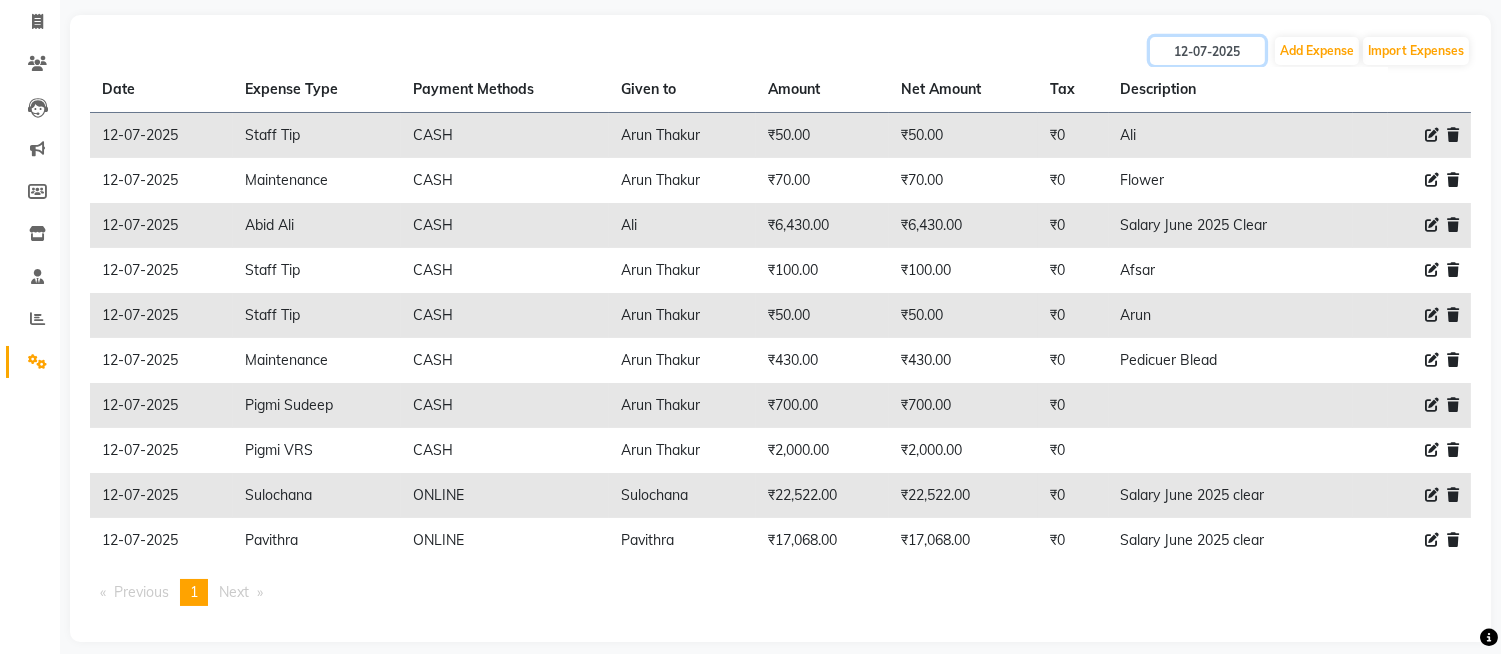 scroll, scrollTop: 141, scrollLeft: 0, axis: vertical 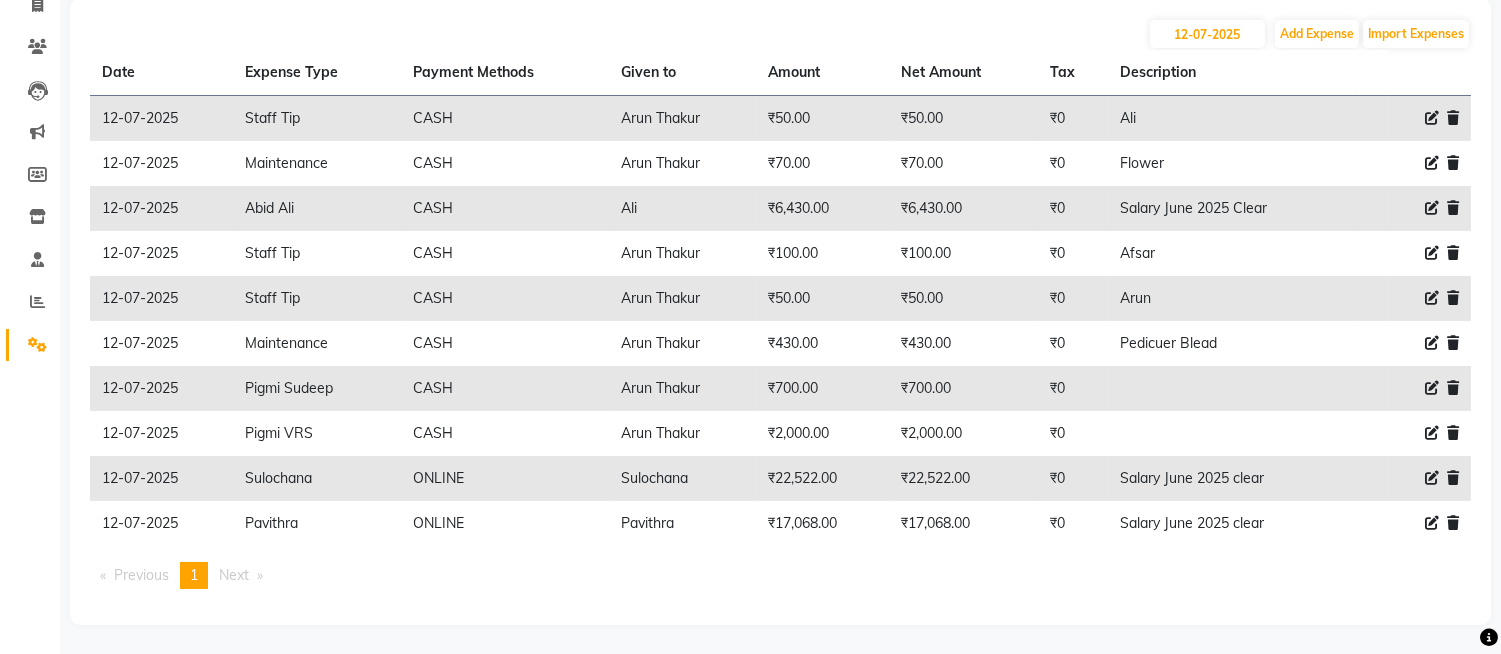 click 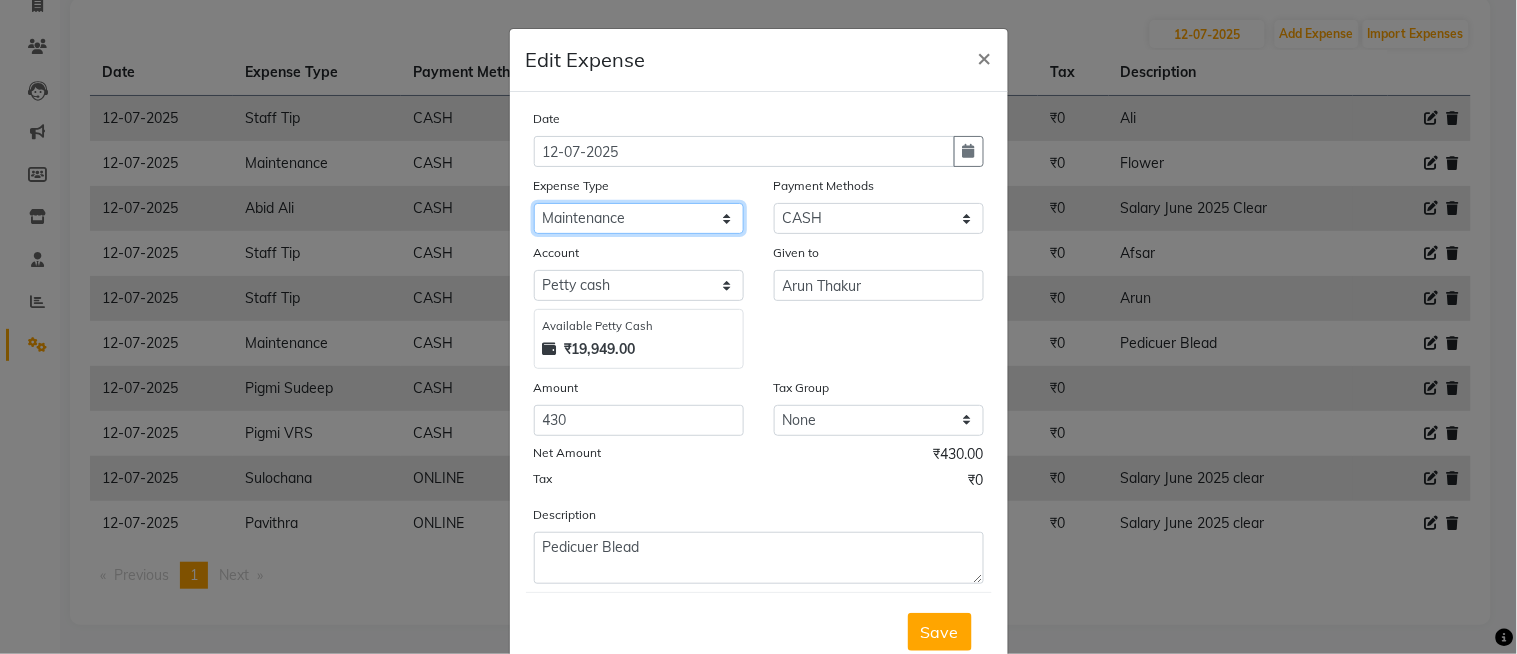 click on "Select Abid Ali Afsar Ahemed Arun Thakur Bank charges Cash transfer to bank Cash transfer to hub Client Snacks Clinical charges Govt fee House Exp Loan Repayment Maintenance Marketing Miscellaneous Other Pavithra Pigmi Janaradhan Pigmi Sudeep Pigmi VRS Previous month exp Product Pulak Raj Jain Rajani Maid Riyasat Salary Salon Equipment salon rent Santhosh Kumar Shwetha S Jain Siraj Staff Room Rent Staff Snacks Staff Tip Sulochana Tasmiya Tax Utilities" 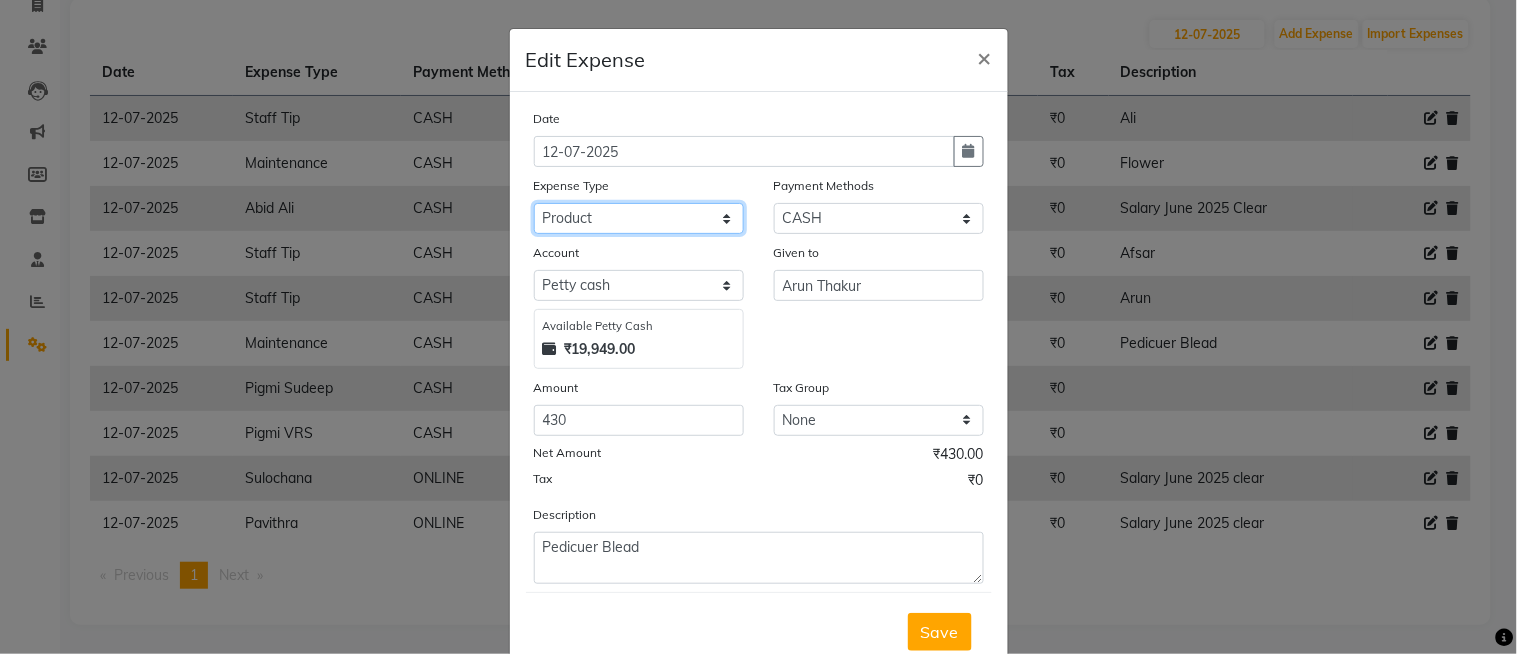 click on "Select Abid Ali Afsar Ahemed Arun Thakur Bank charges Cash transfer to bank Cash transfer to hub Client Snacks Clinical charges Govt fee House Exp Loan Repayment Maintenance Marketing Miscellaneous Other Pavithra Pigmi Janaradhan Pigmi Sudeep Pigmi VRS Previous month exp Product Pulak Raj Jain Rajani Maid Riyasat Salary Salon Equipment salon rent Santhosh Kumar Shwetha S Jain Siraj Staff Room Rent Staff Snacks Staff Tip Sulochana Tasmiya Tax Utilities" 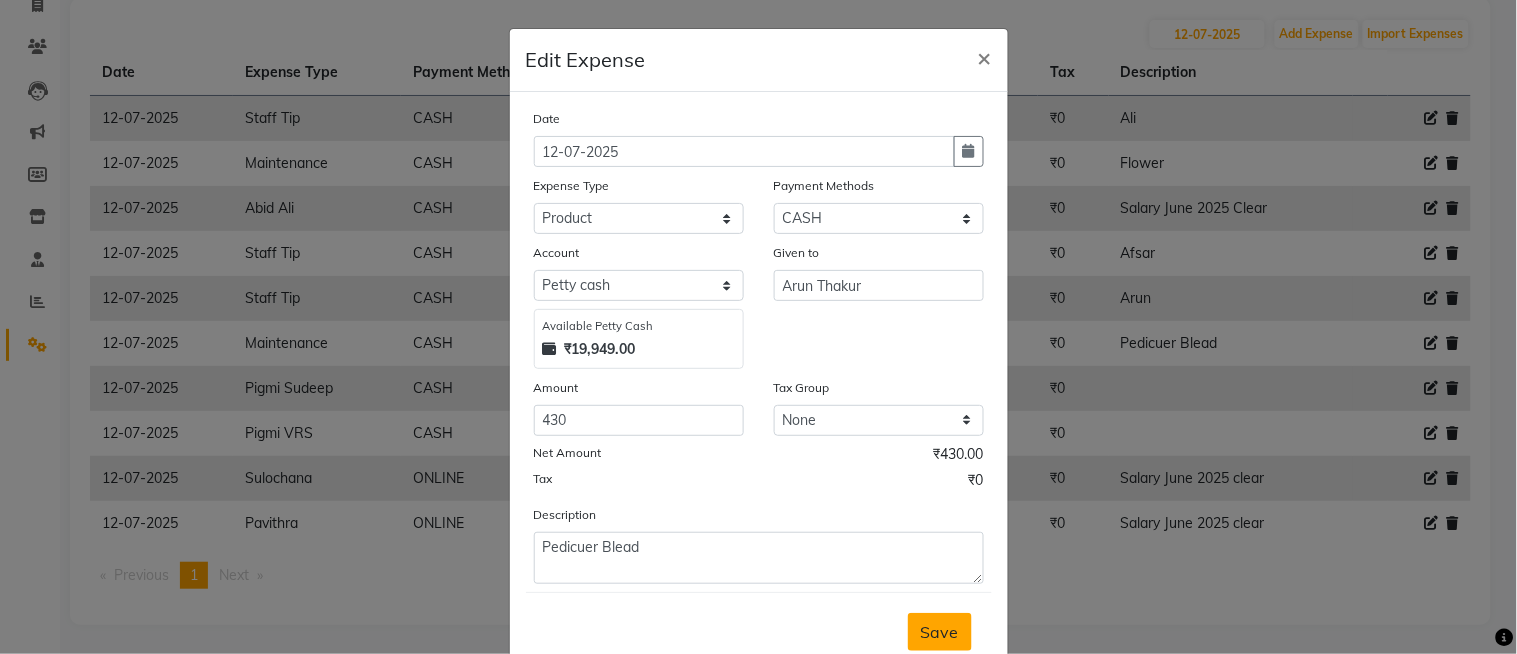click on "Save" at bounding box center [940, 632] 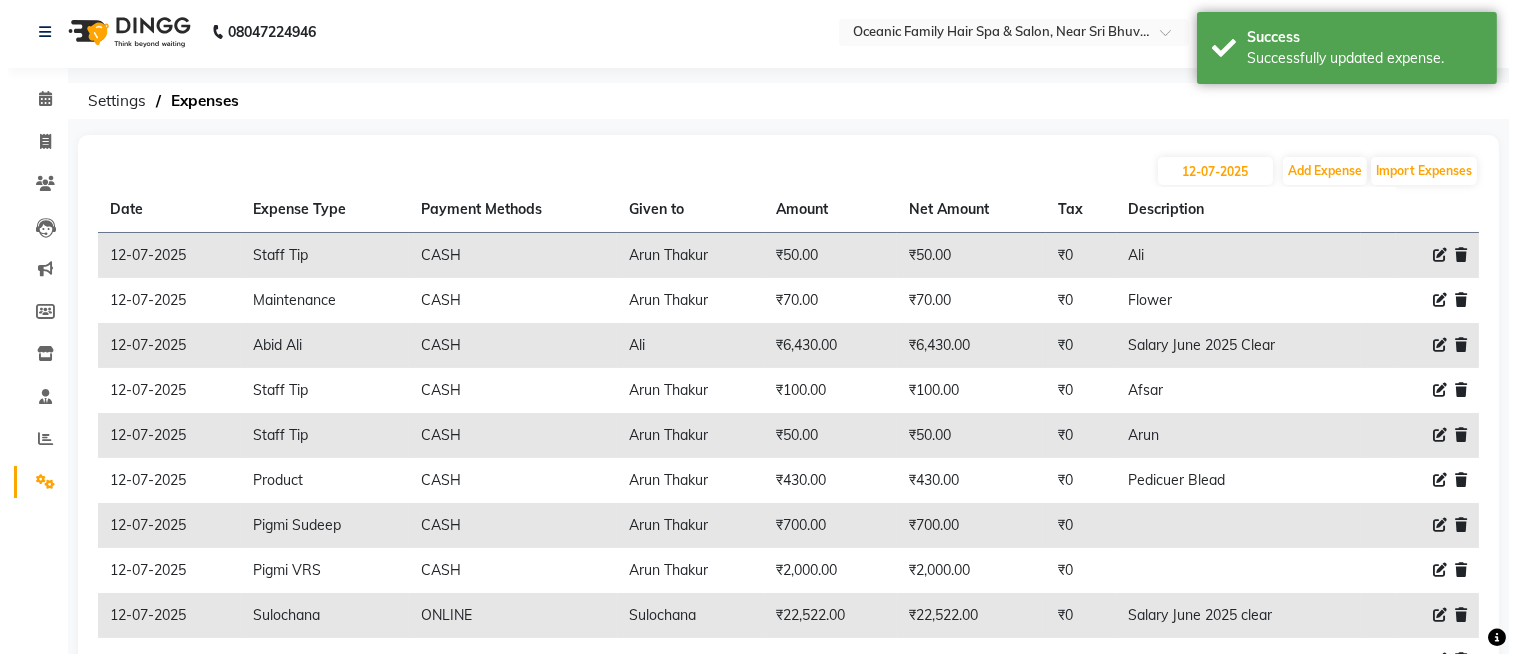 scroll, scrollTop: 0, scrollLeft: 0, axis: both 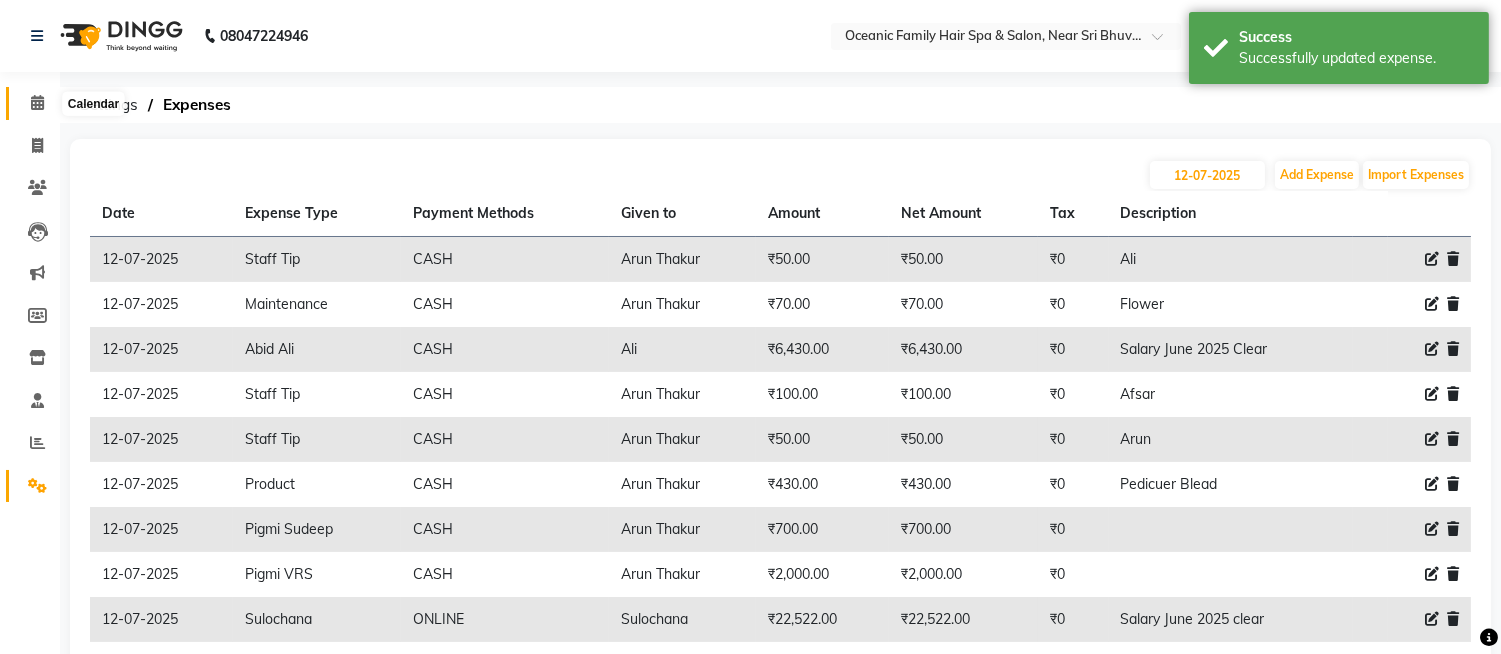 click 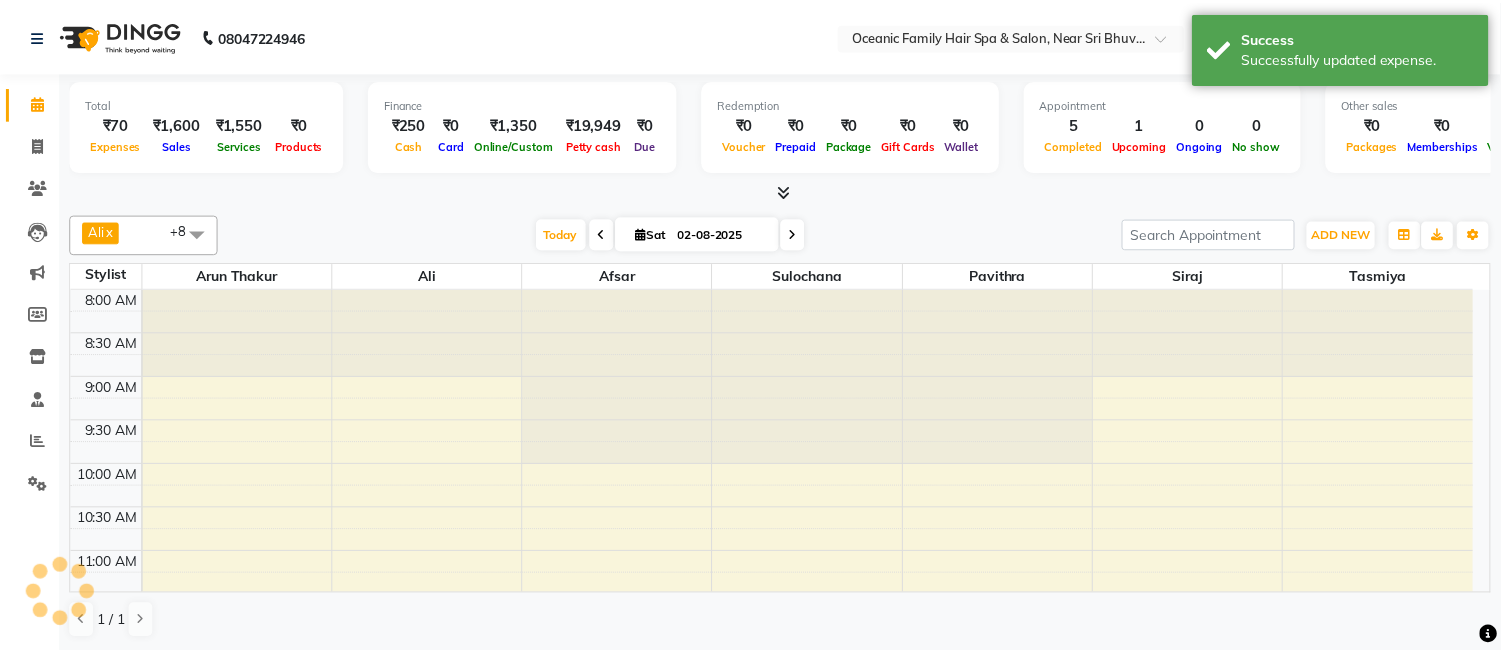 scroll, scrollTop: 0, scrollLeft: 0, axis: both 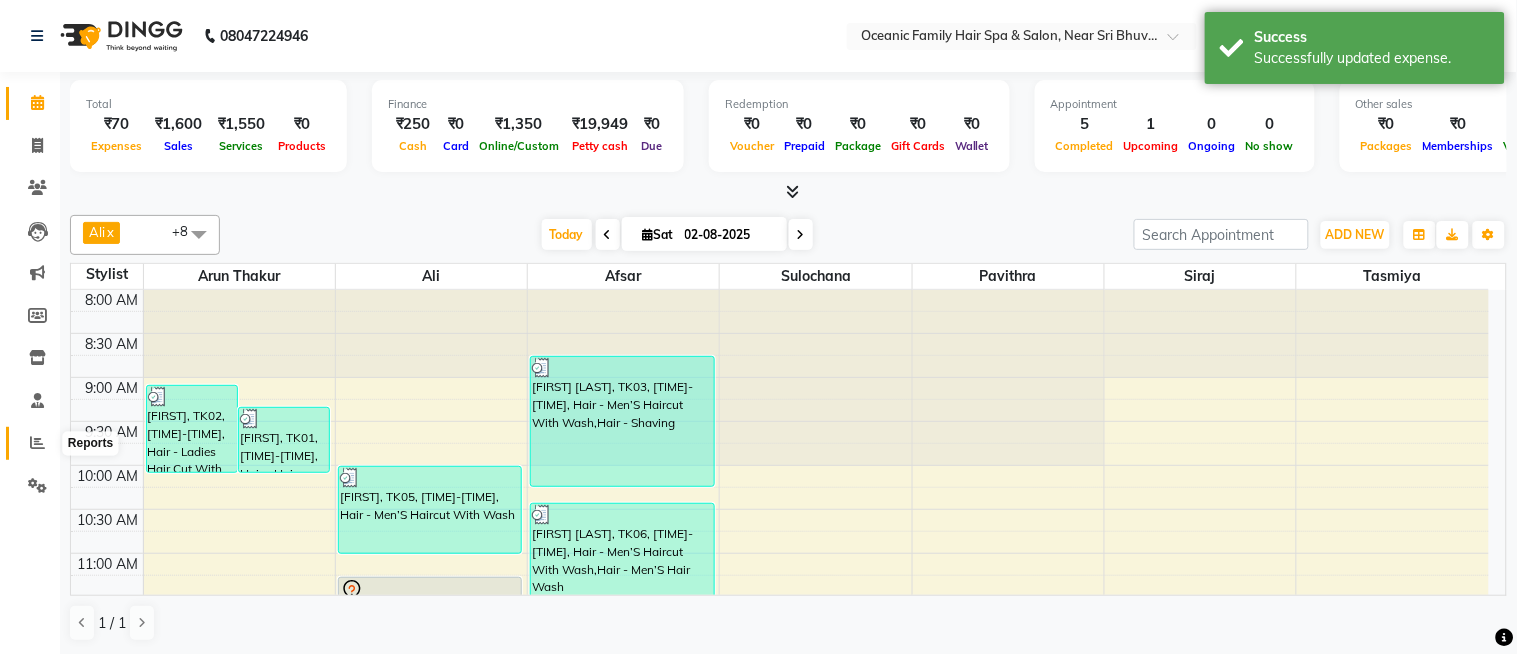 click 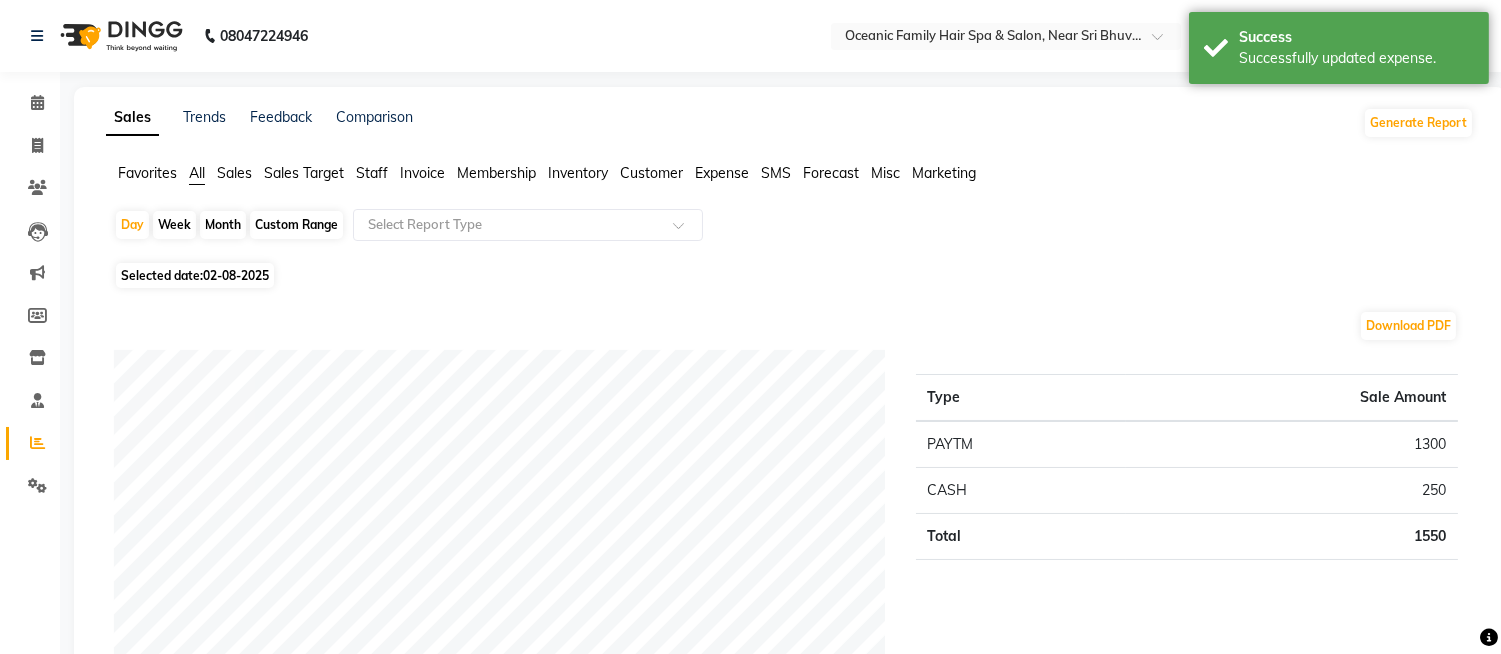 click on "Expense" 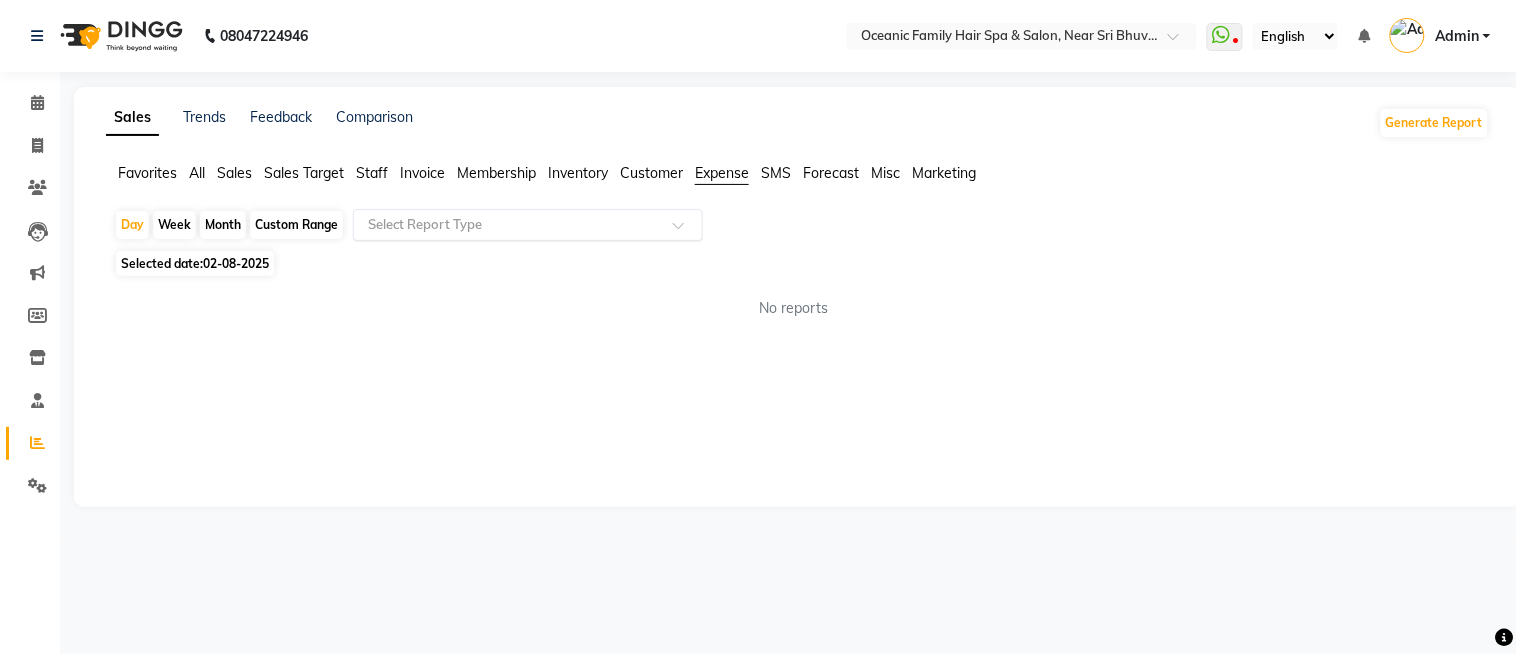 click 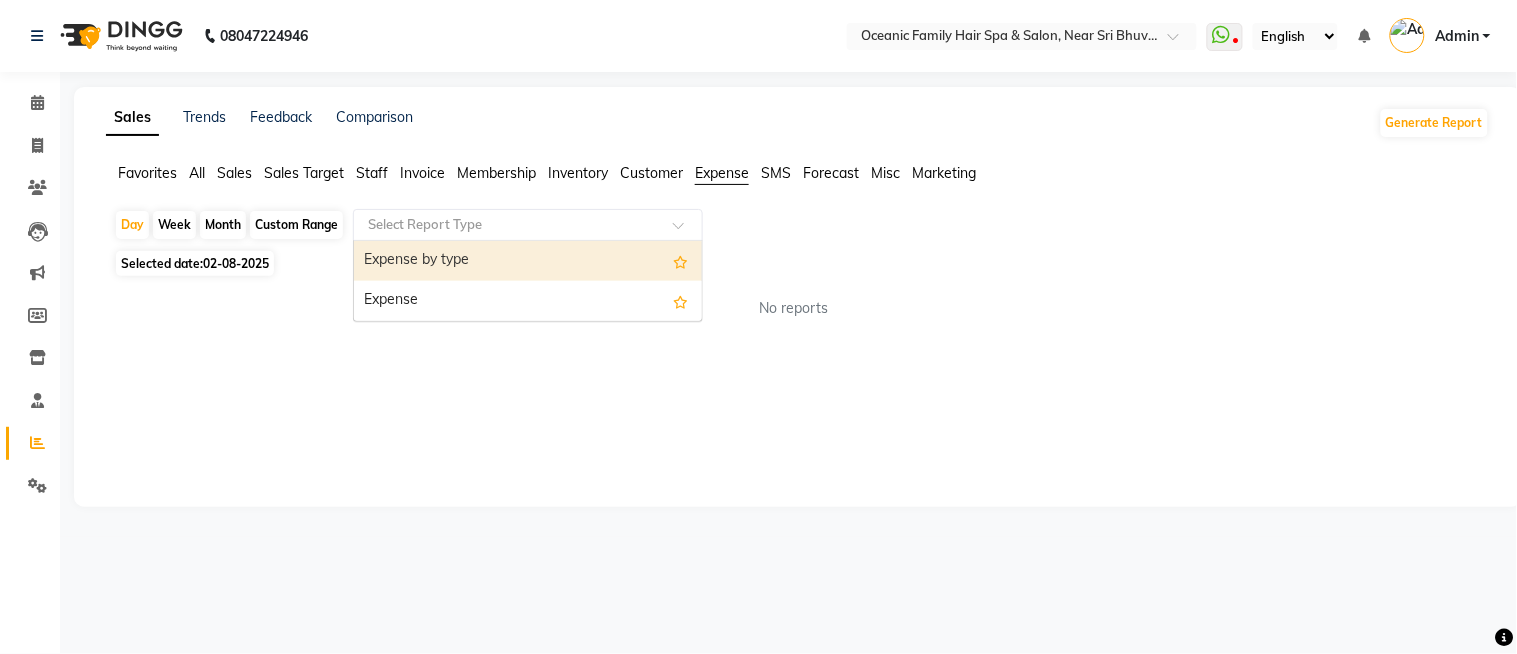 click on "Expense by type" at bounding box center [528, 261] 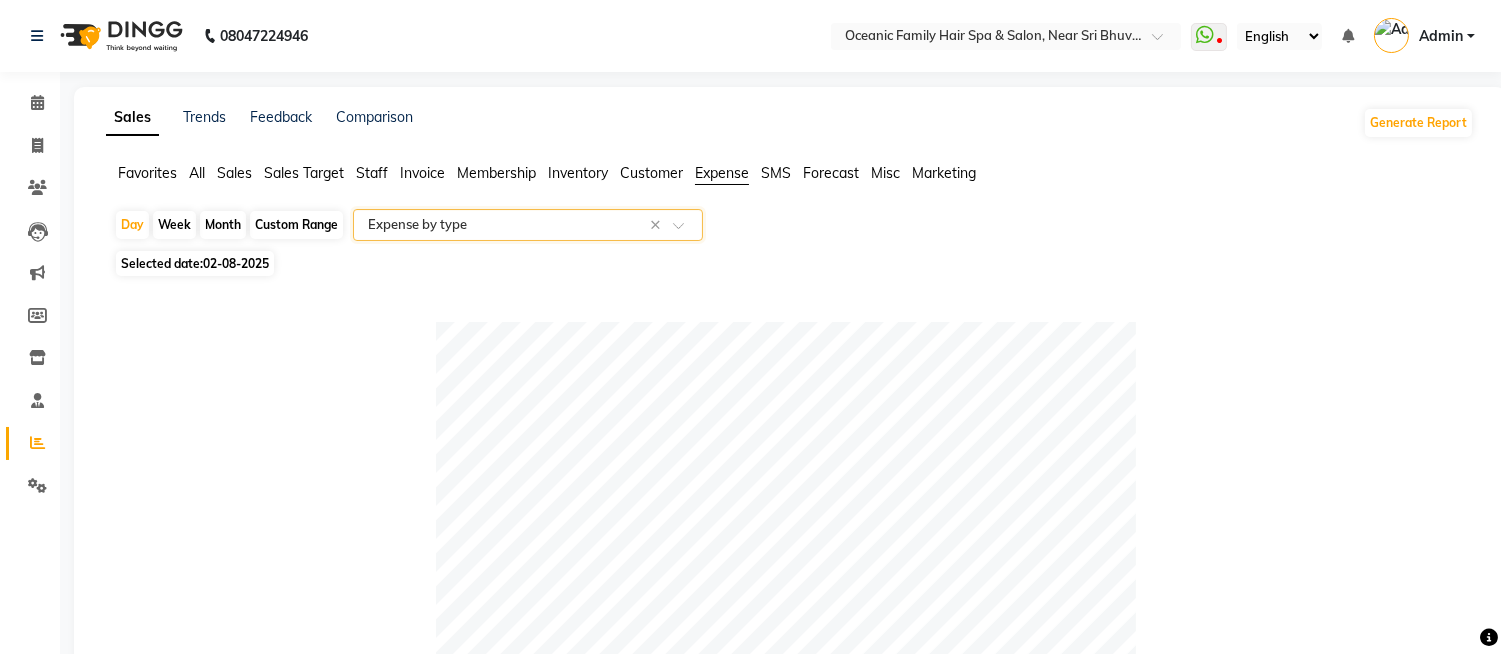 click on "Custom Range" 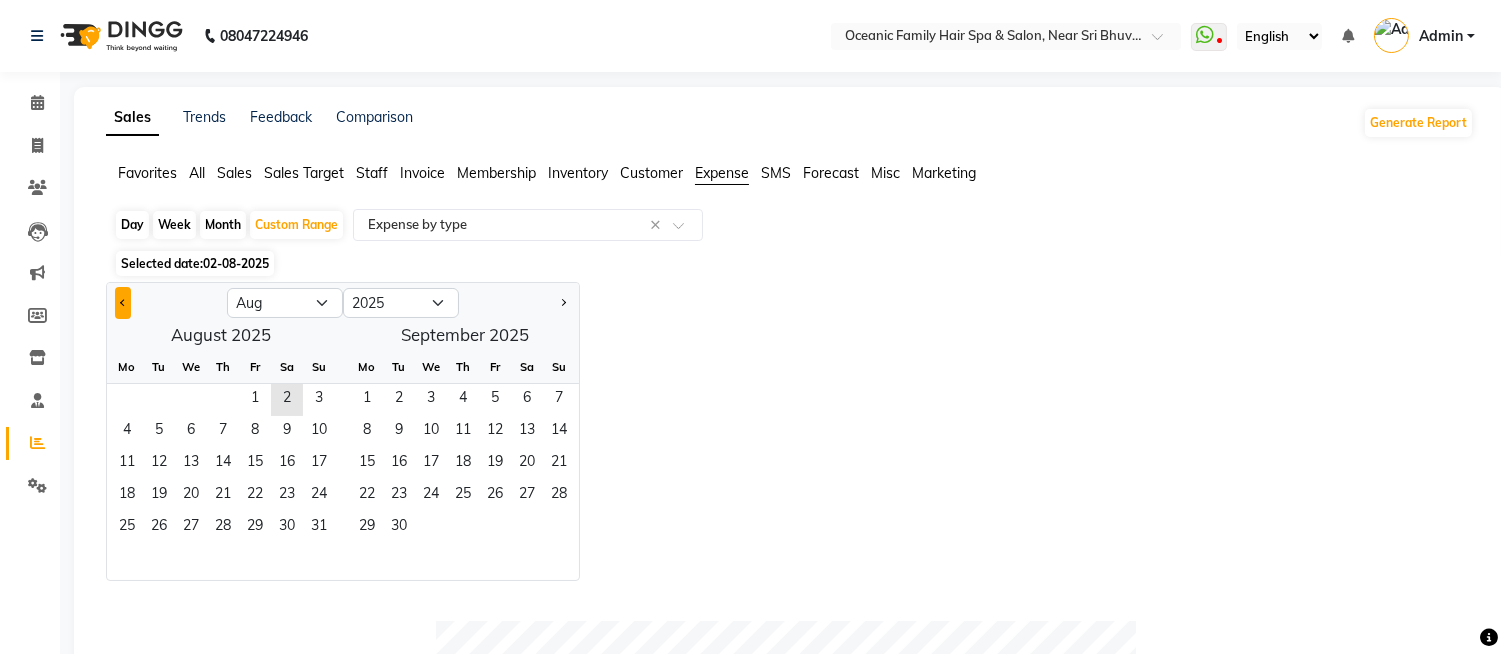 click 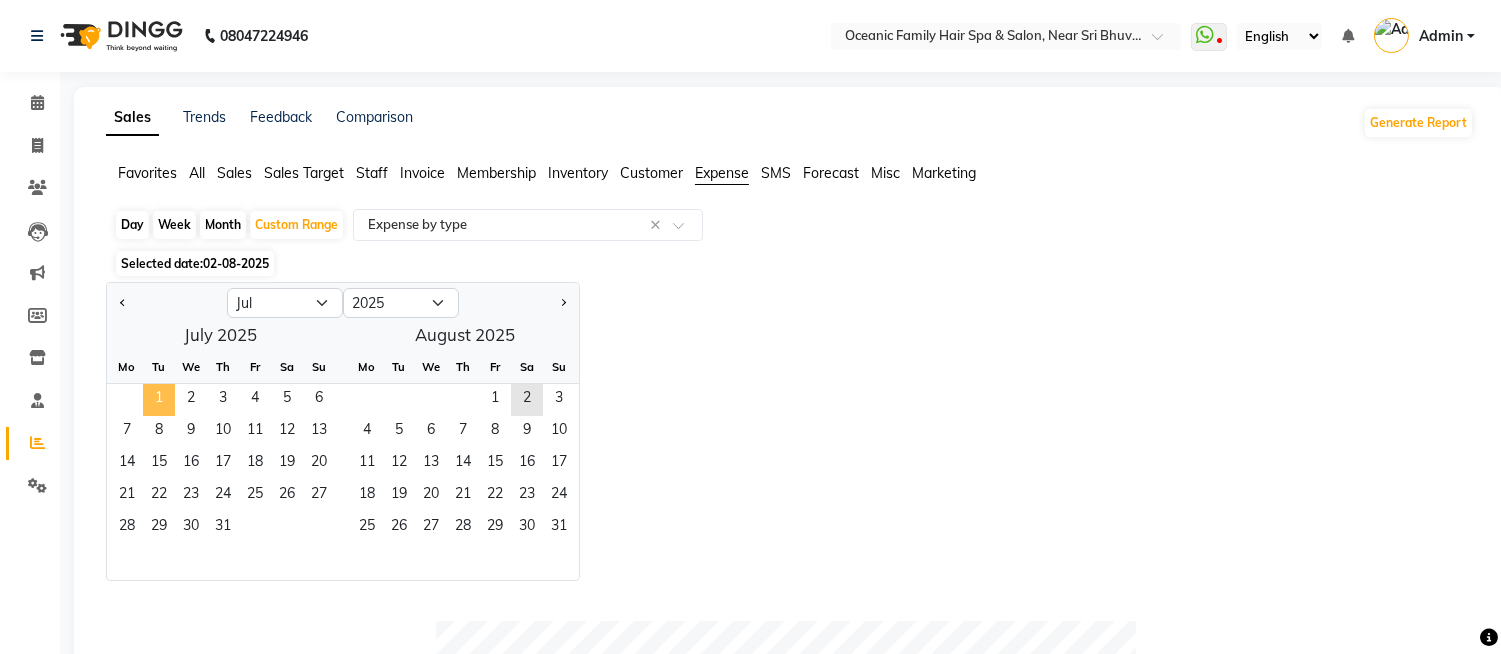 click on "1" 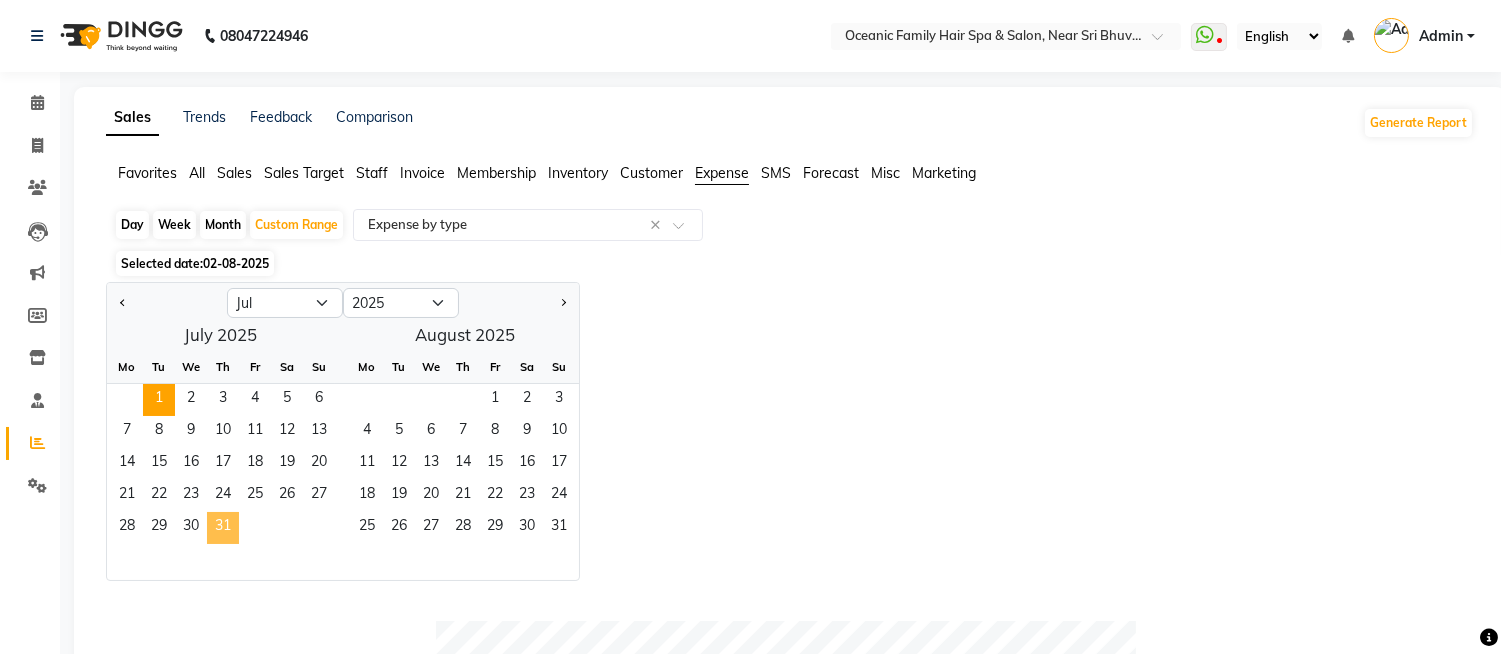 click on "31" 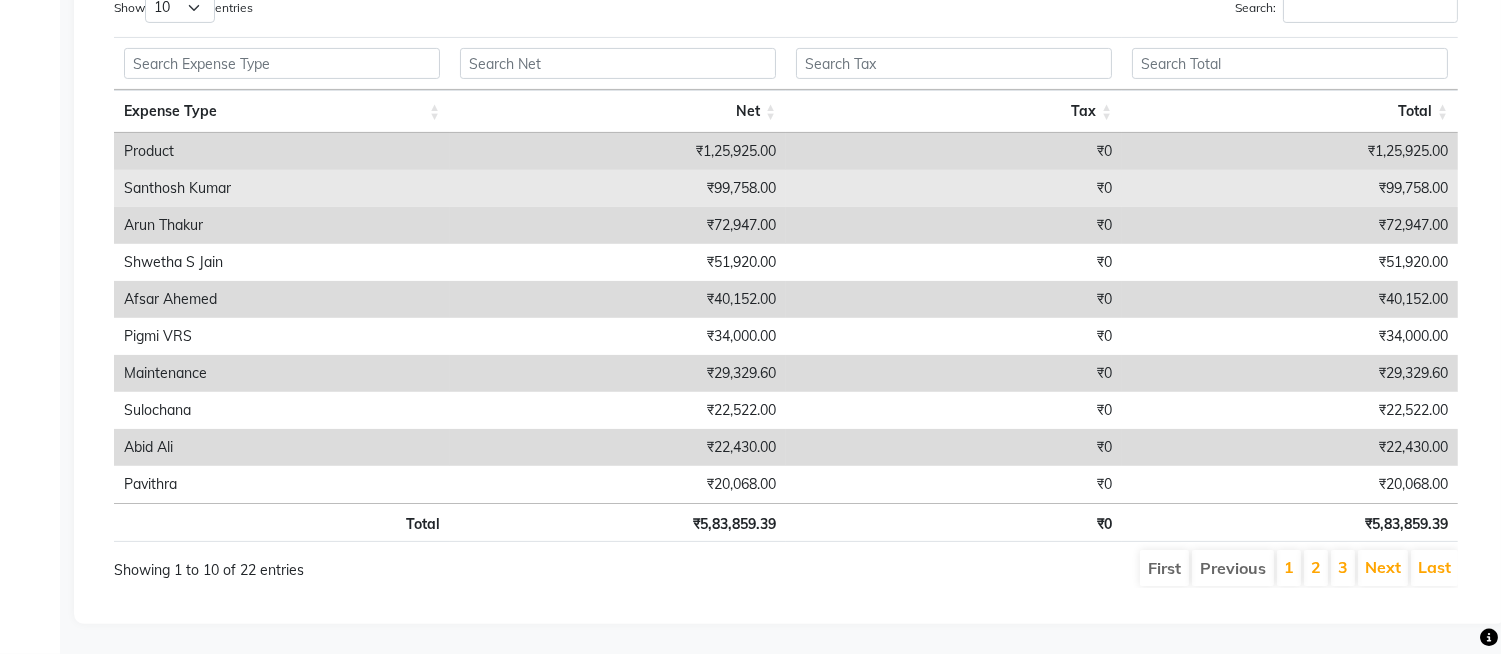 scroll, scrollTop: 550, scrollLeft: 0, axis: vertical 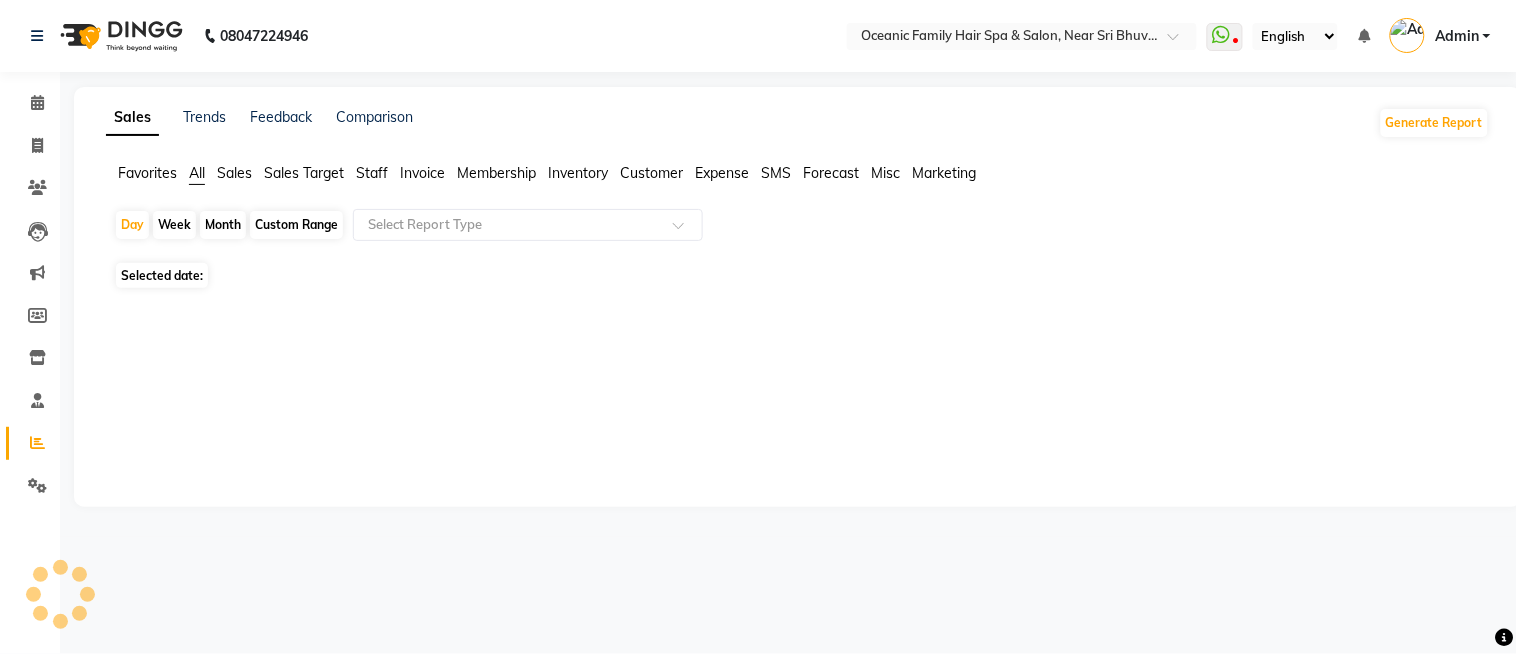 select on "en" 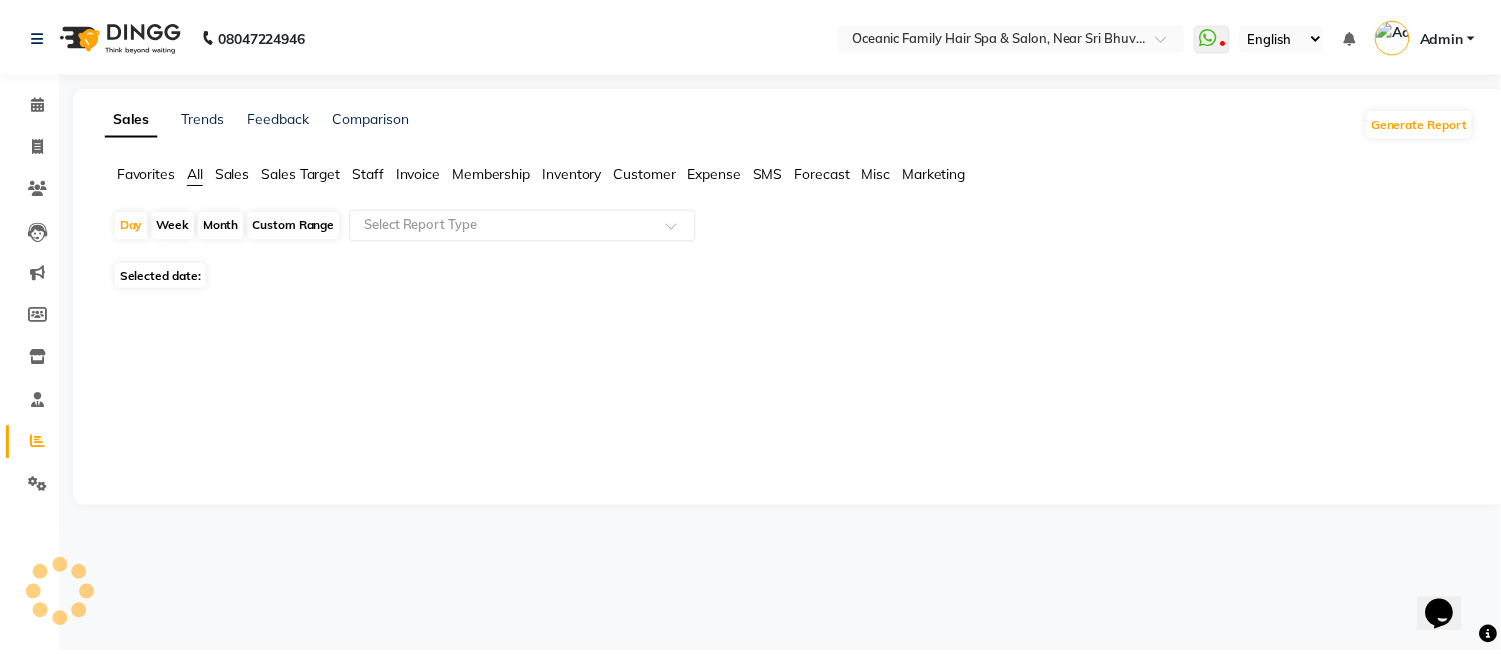 scroll, scrollTop: 0, scrollLeft: 0, axis: both 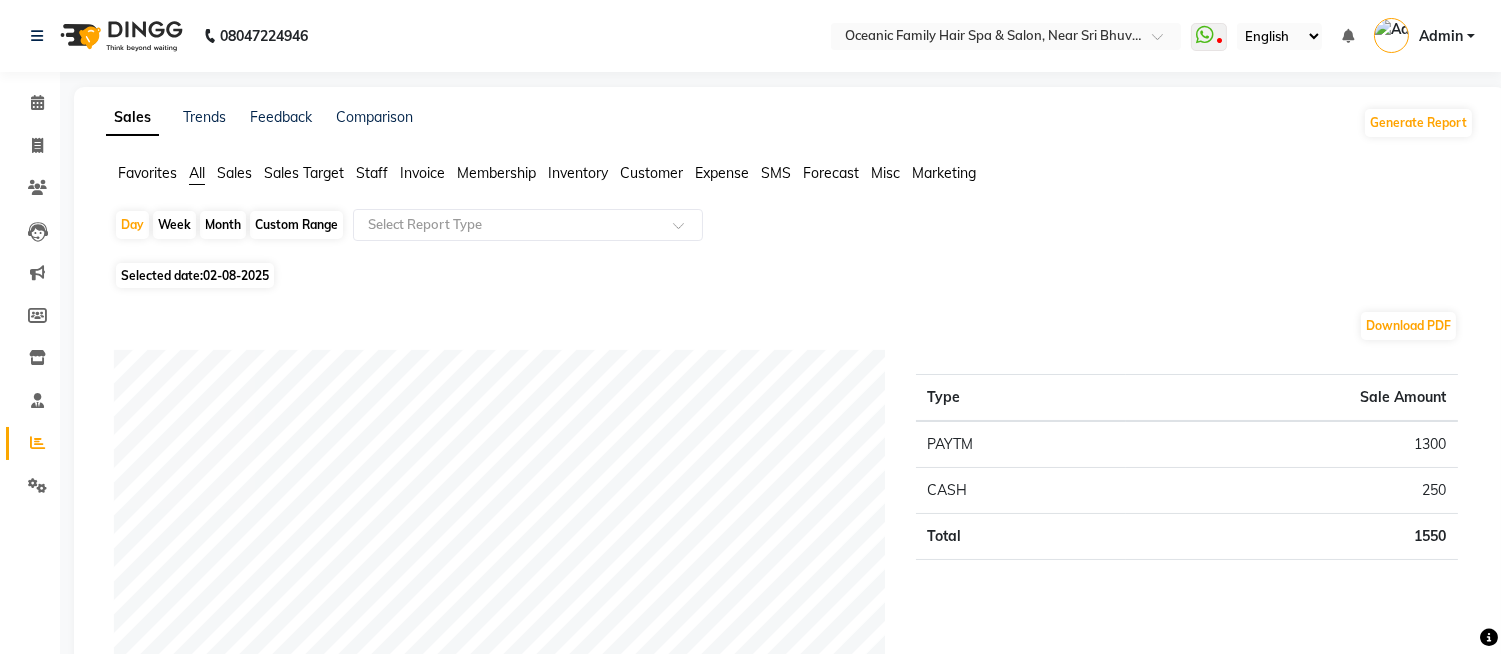 click on "Expense" 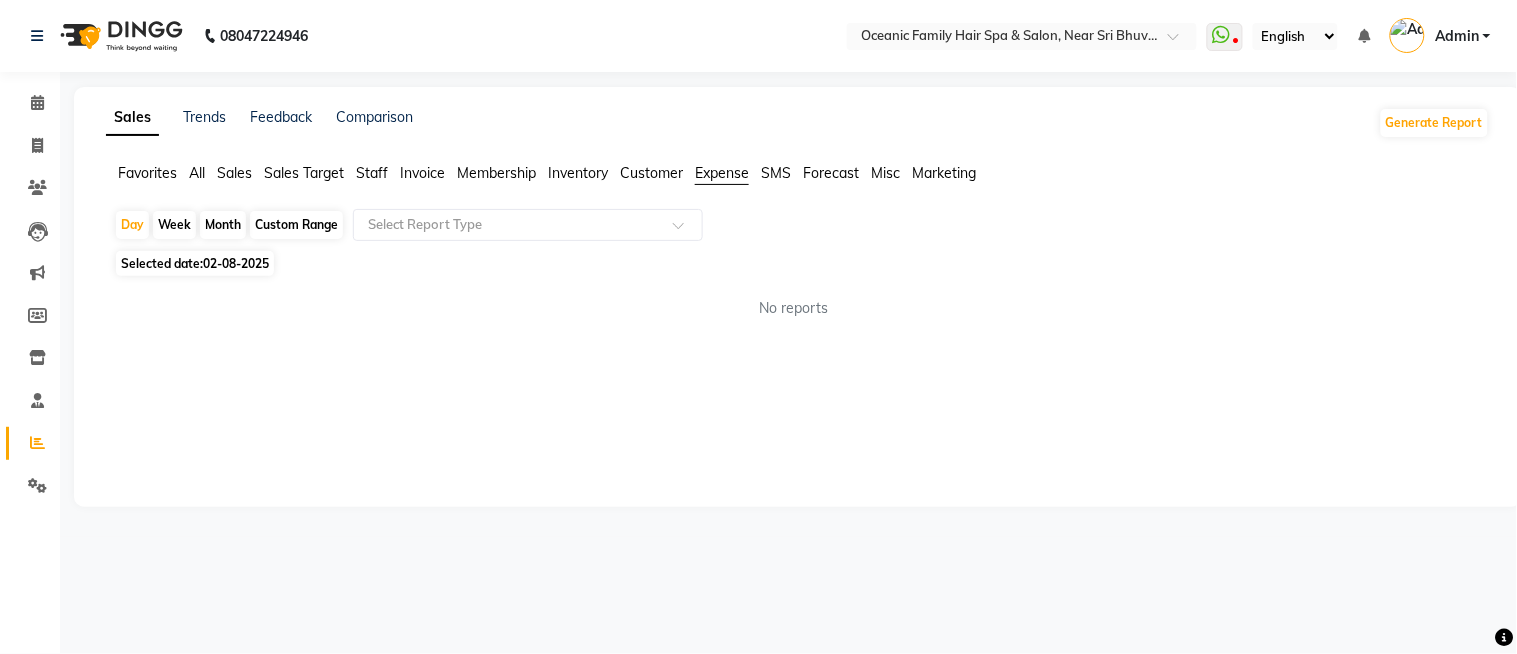 click on "Custom Range" 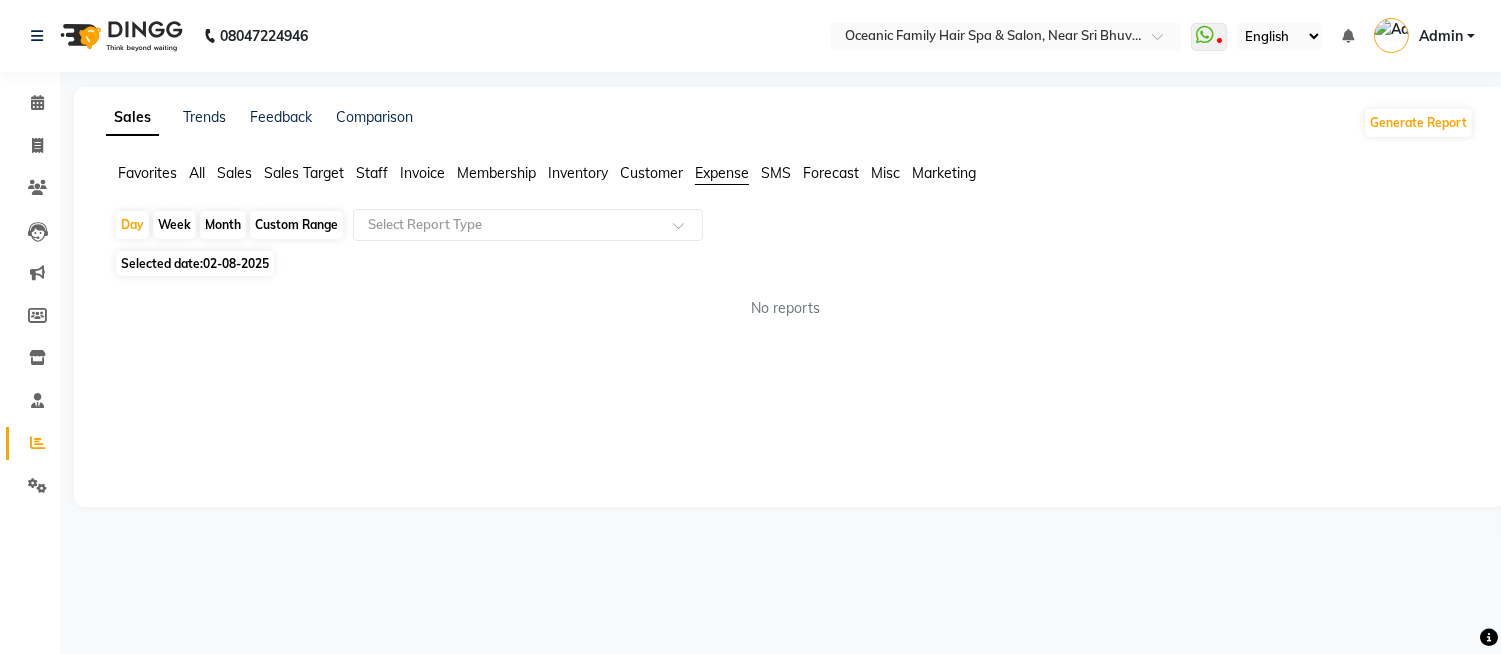 select on "8" 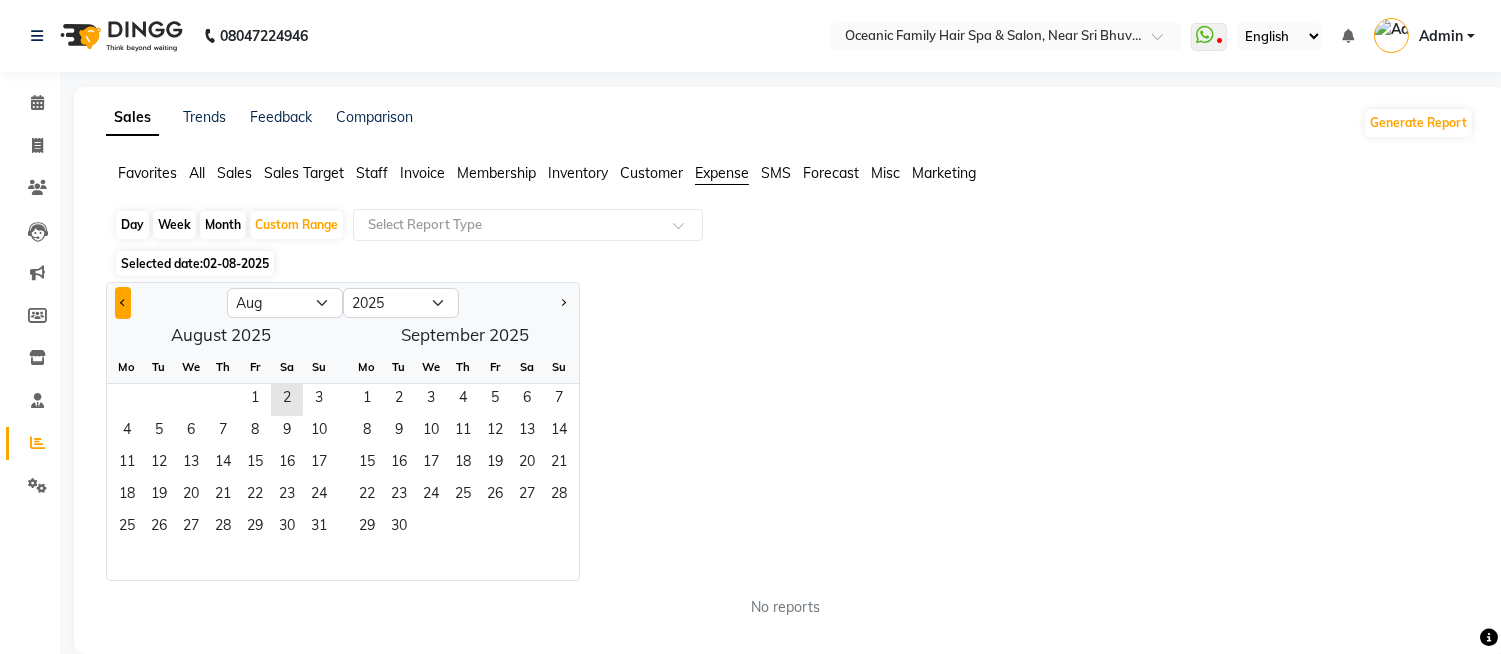 click 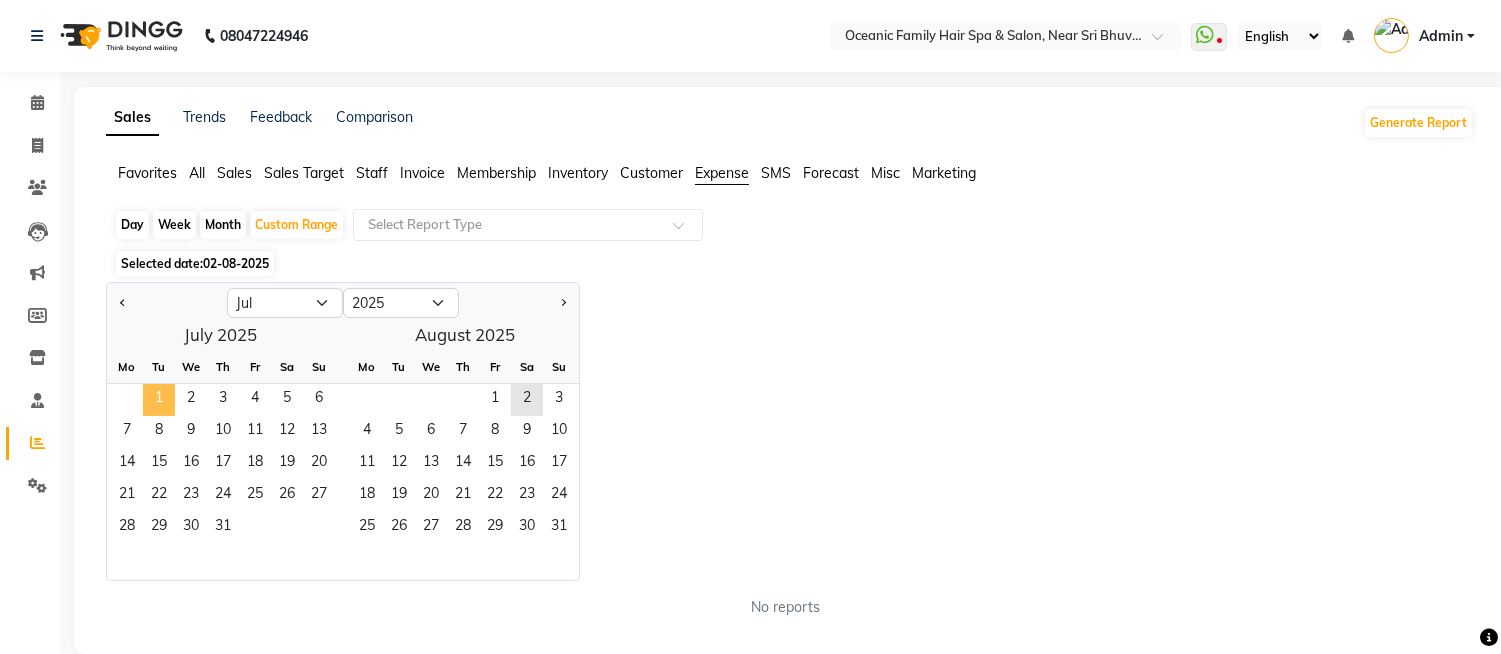 click on "1" 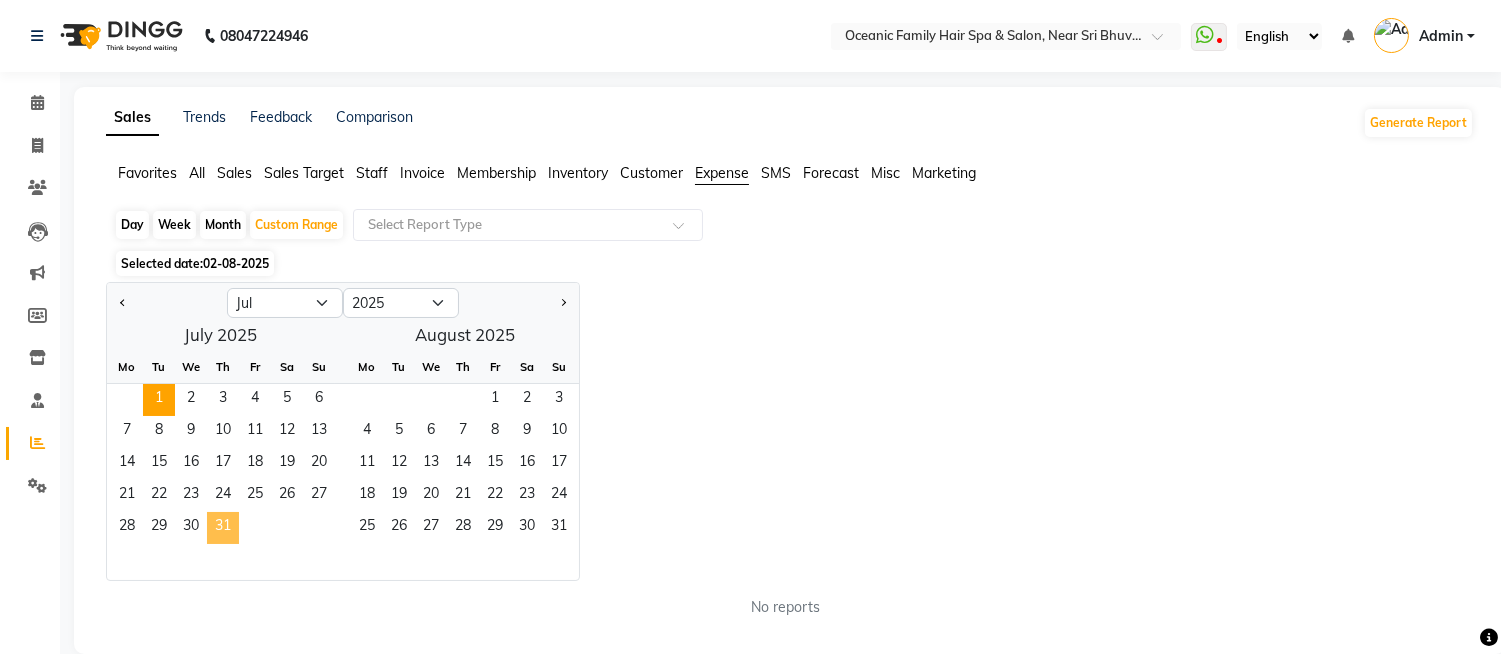 click on "31" 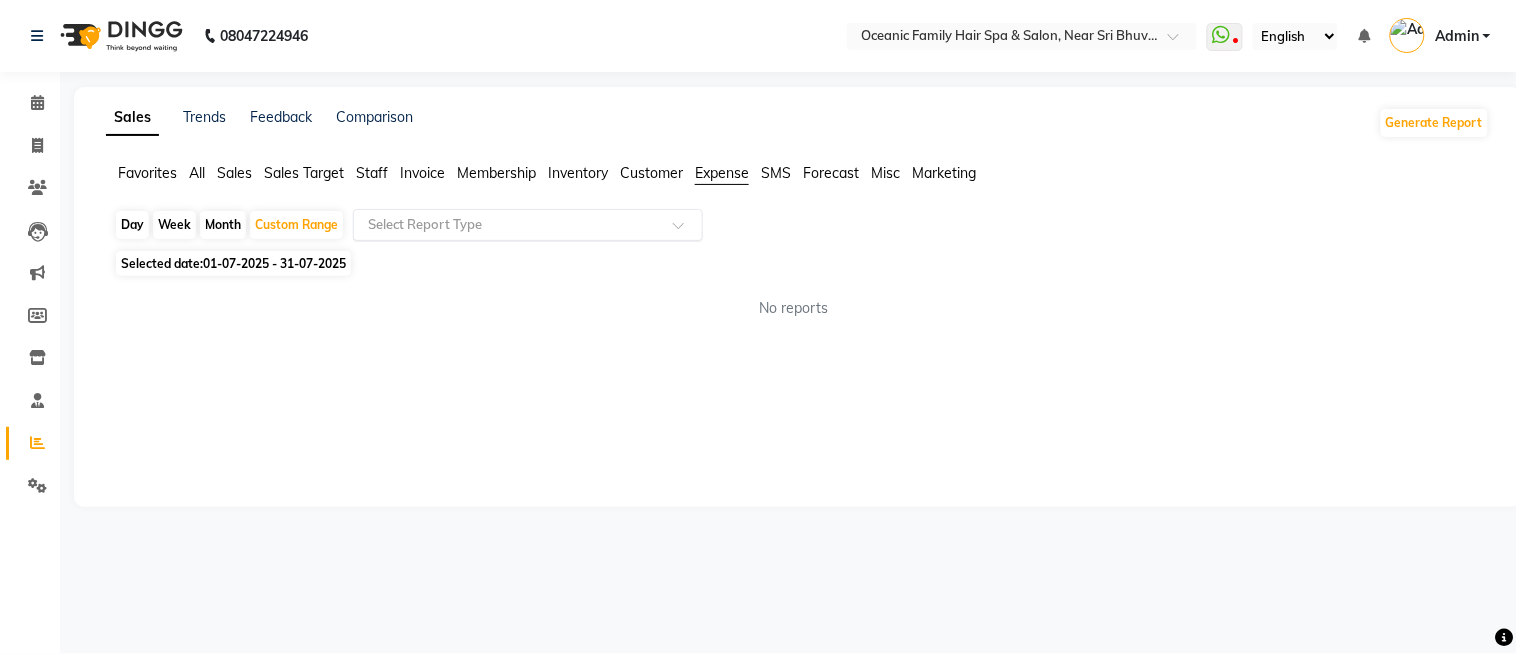 click 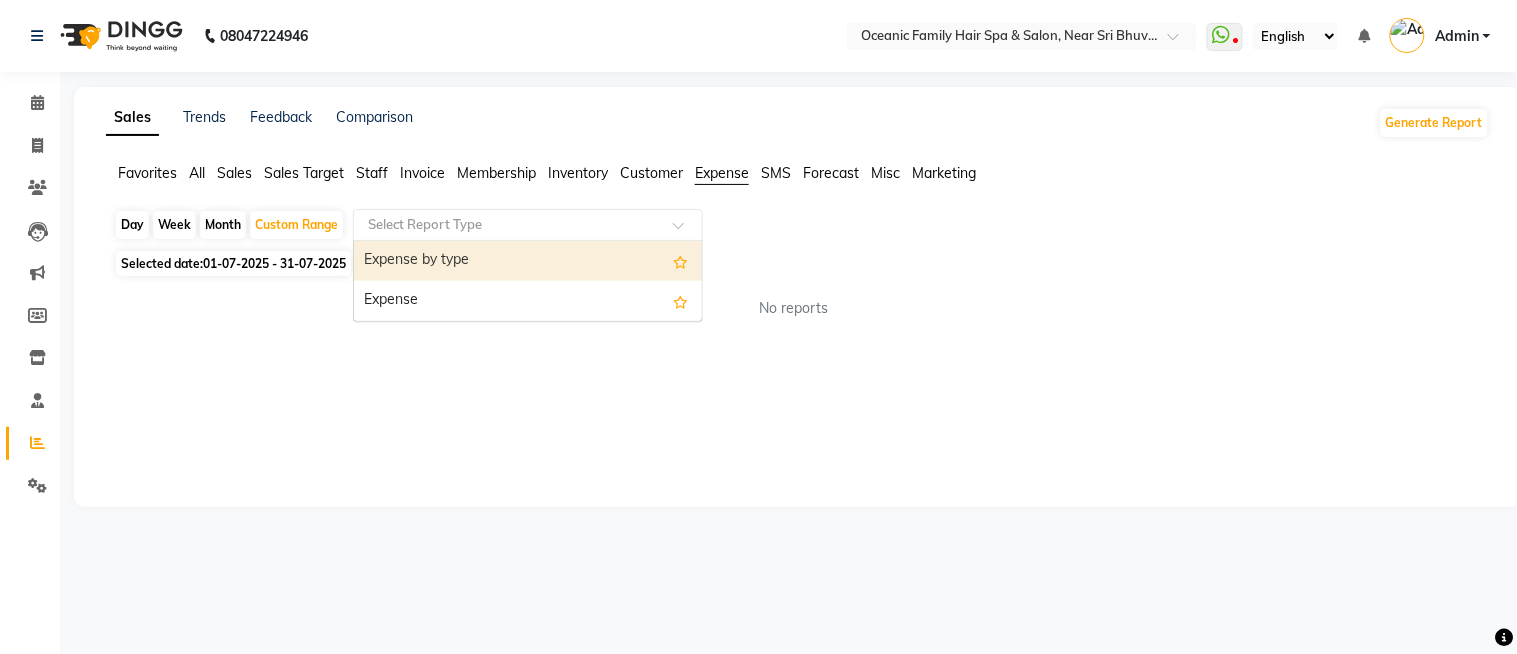 click on "Expense by type" at bounding box center (528, 261) 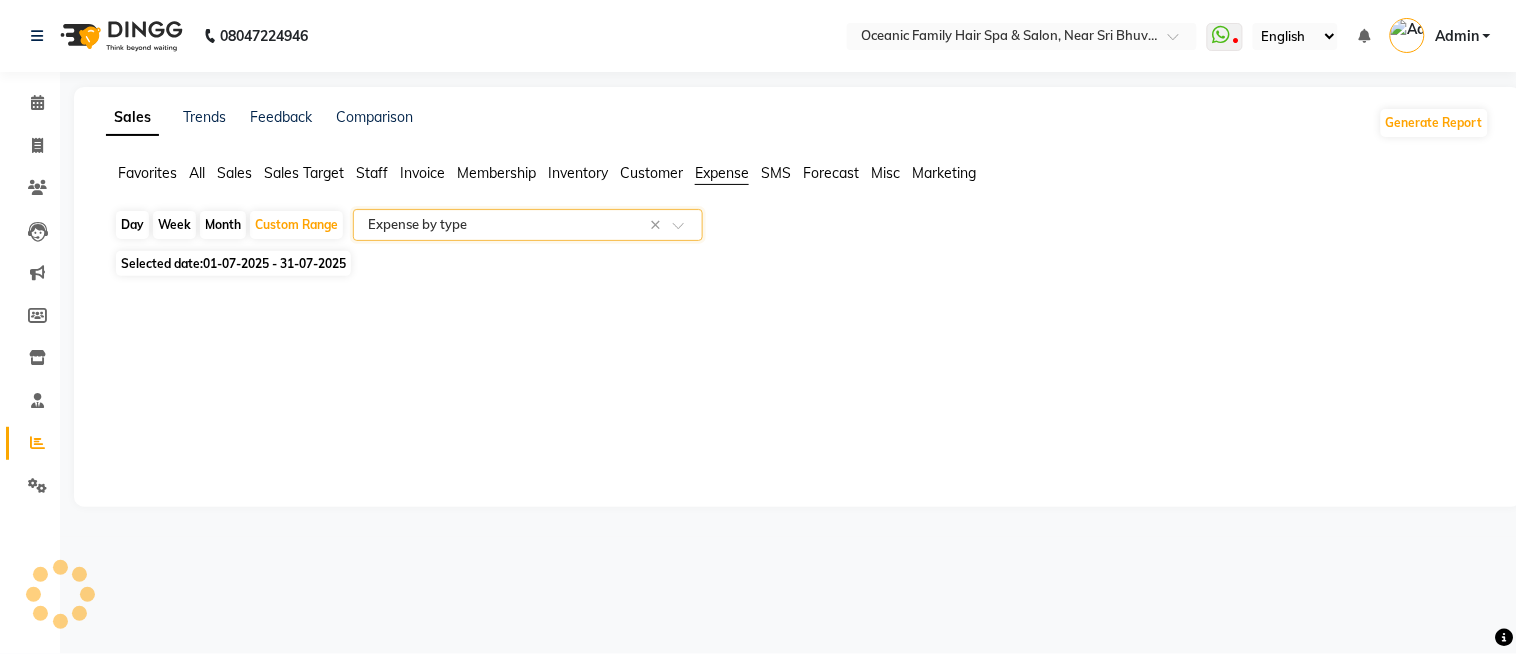 select on "full_report" 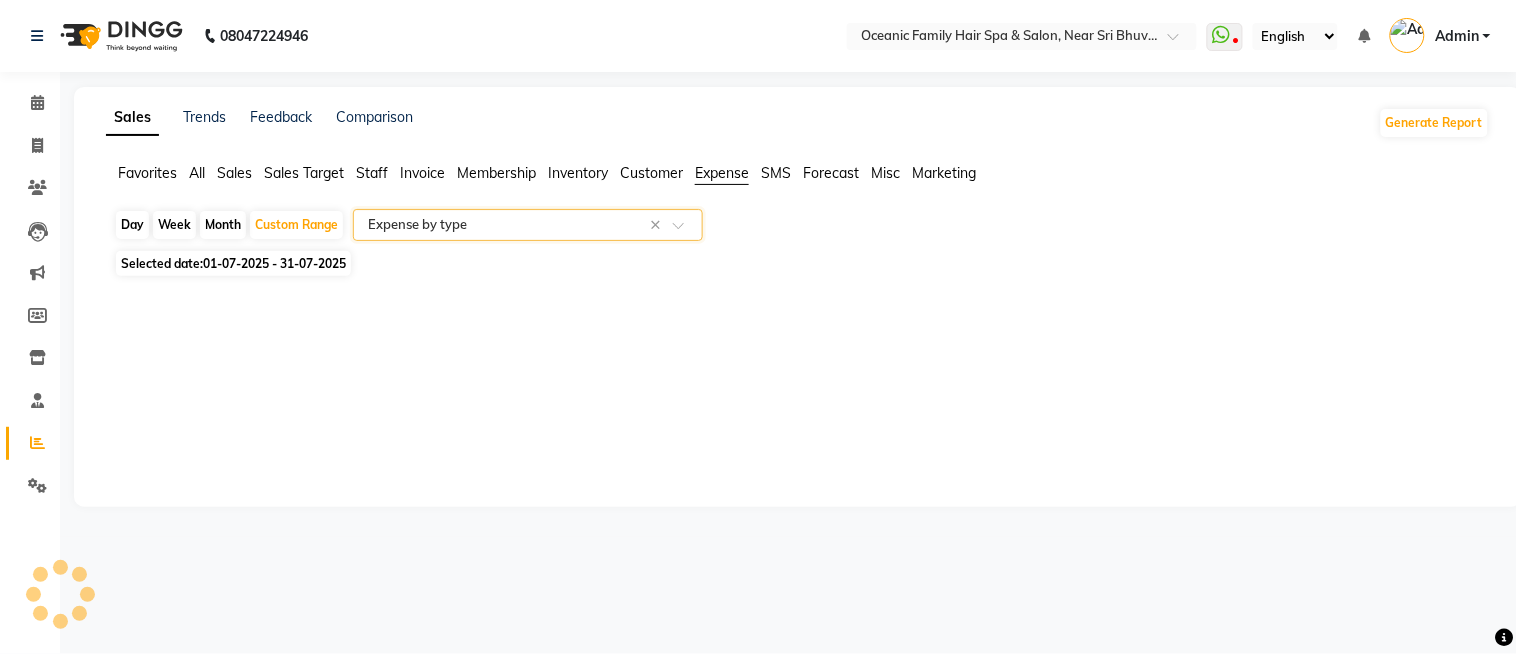 select on "csv" 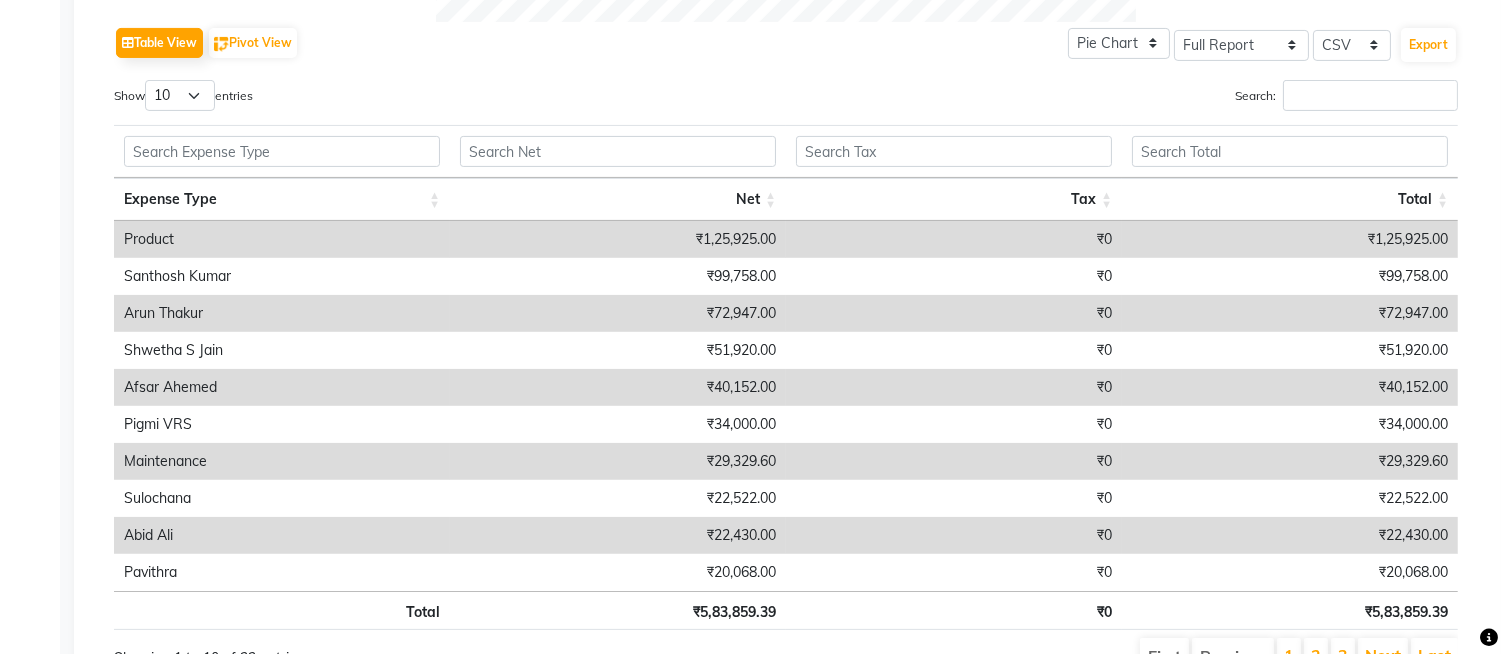 scroll, scrollTop: 1105, scrollLeft: 0, axis: vertical 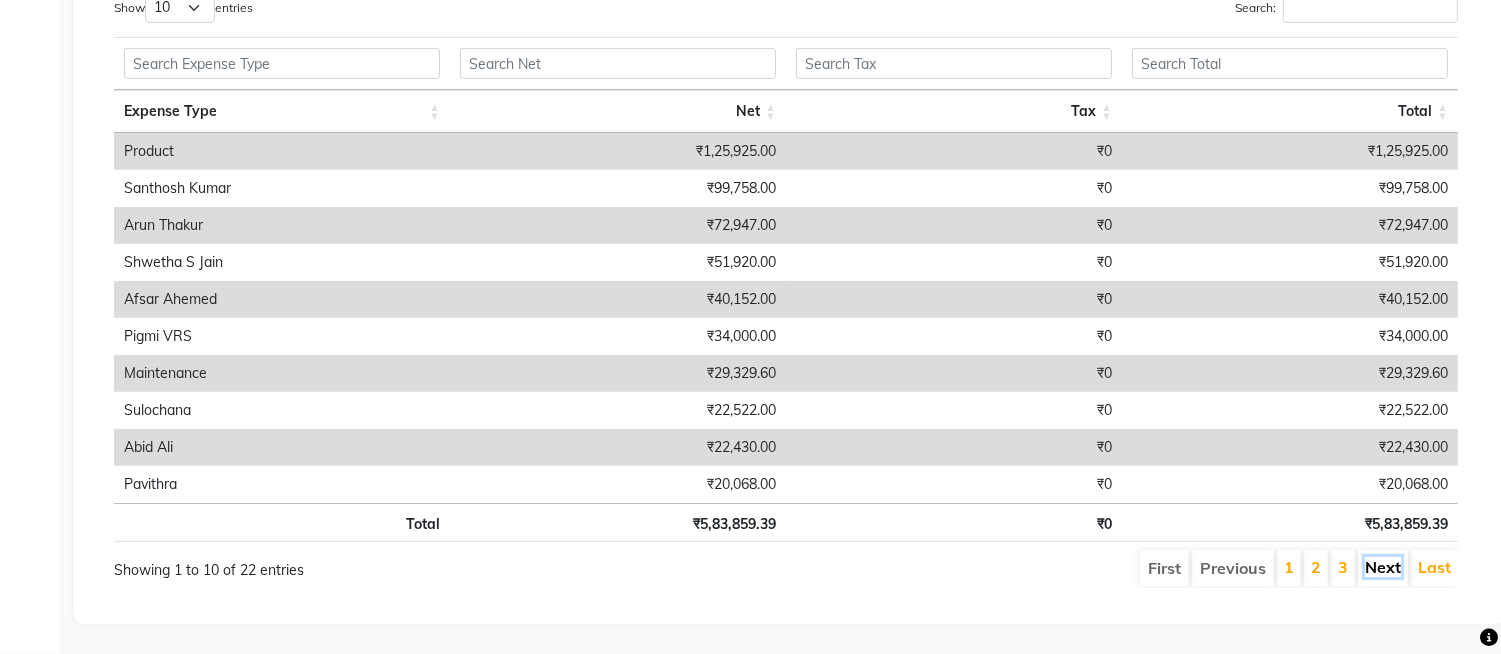 click on "Next" at bounding box center (1383, 567) 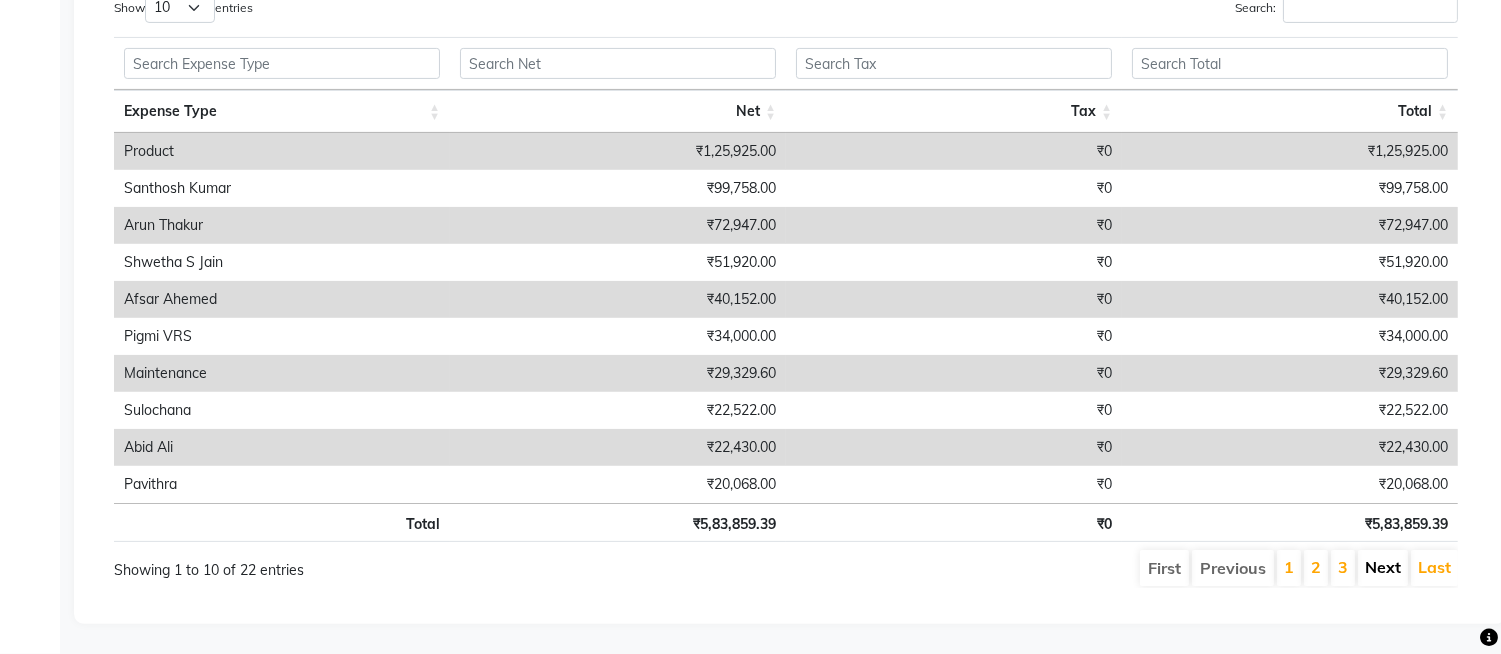 scroll, scrollTop: 1103, scrollLeft: 0, axis: vertical 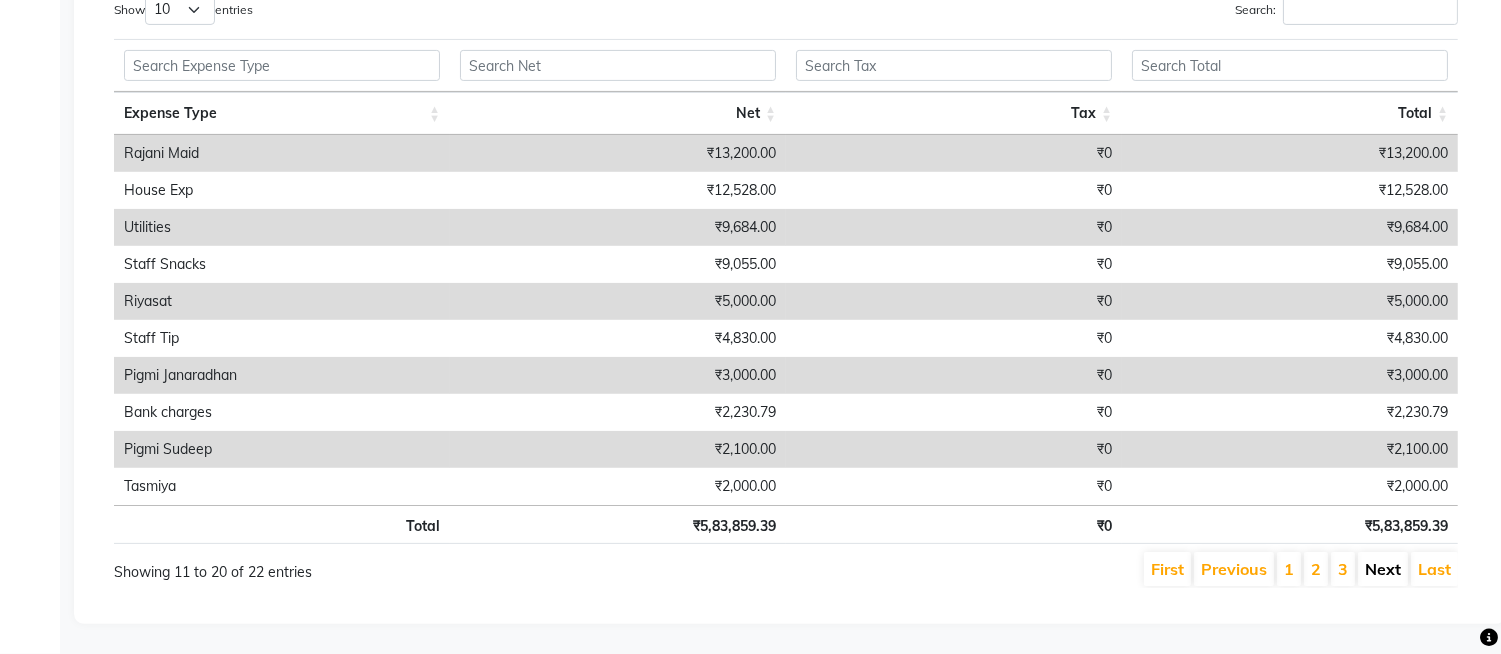 click on "Next" at bounding box center [1383, 569] 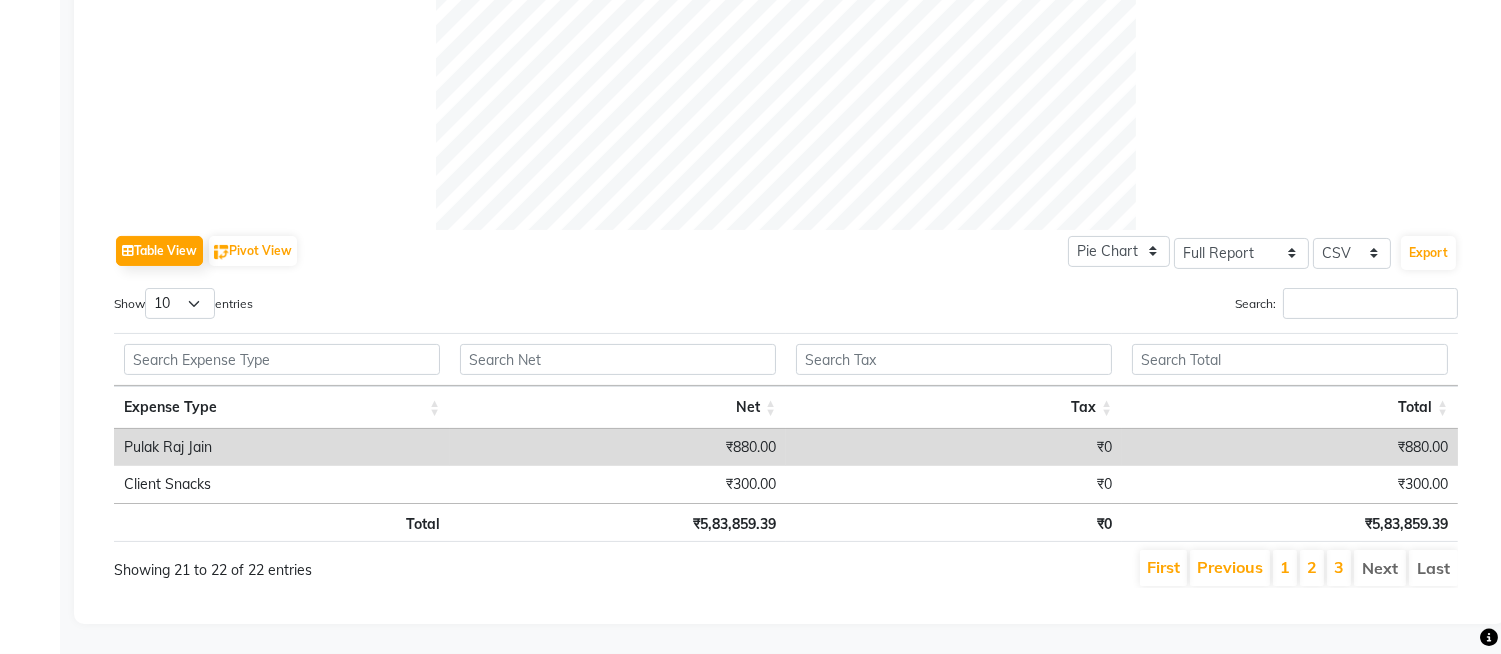 click on "Last" at bounding box center [1433, 568] 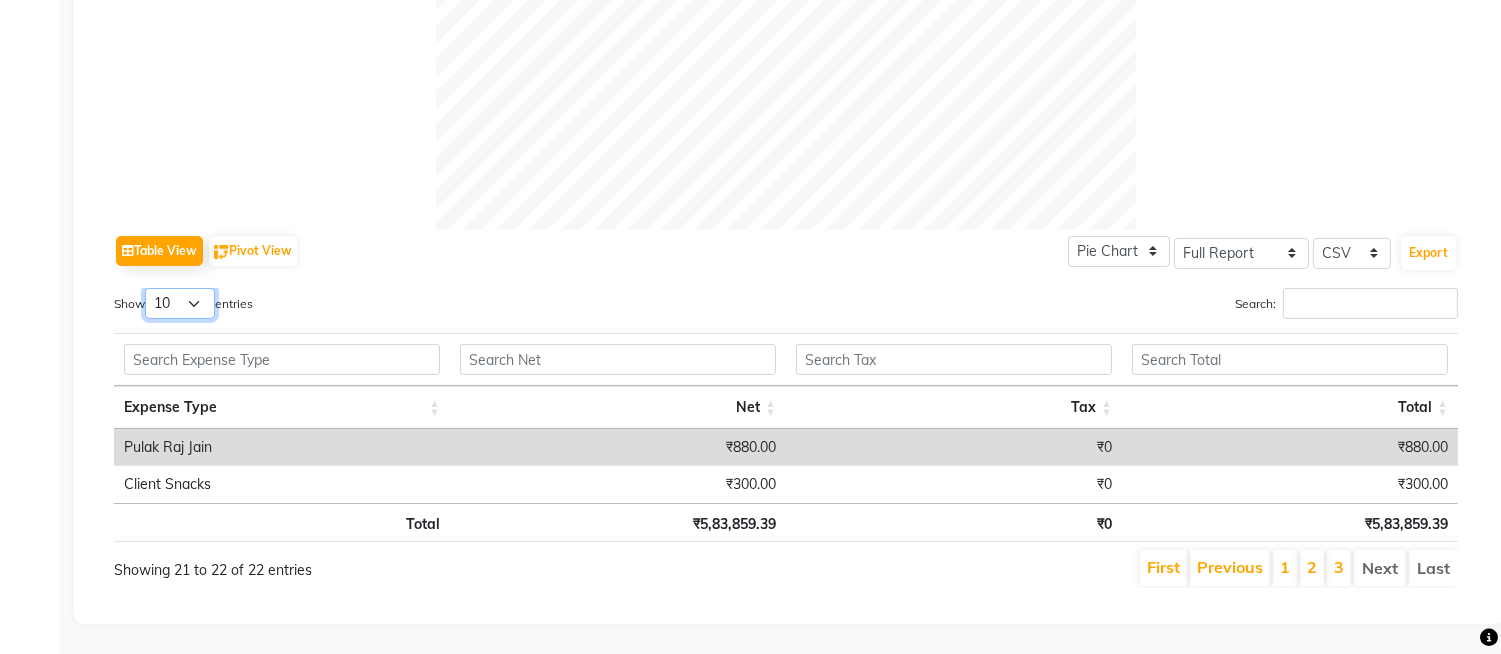 click on "10 25 50 100" at bounding box center [180, 303] 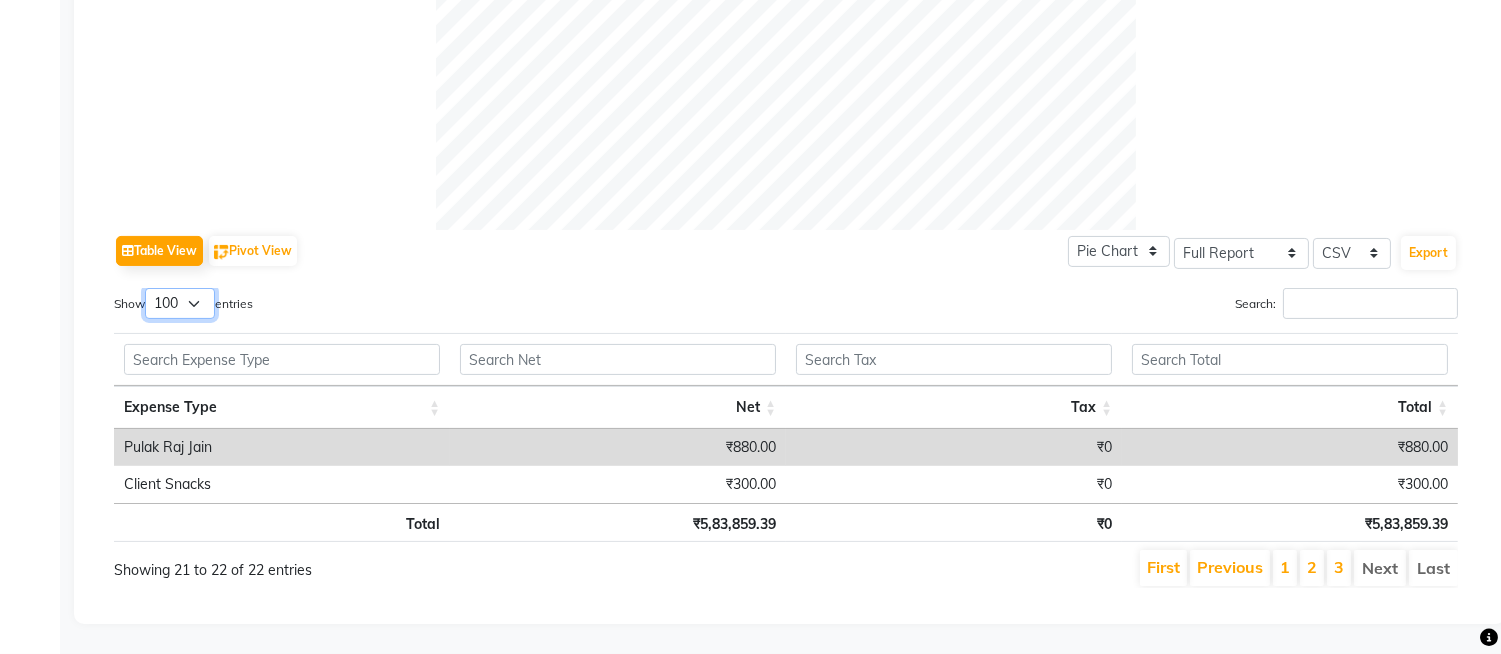click on "10 25 50 100" at bounding box center [180, 303] 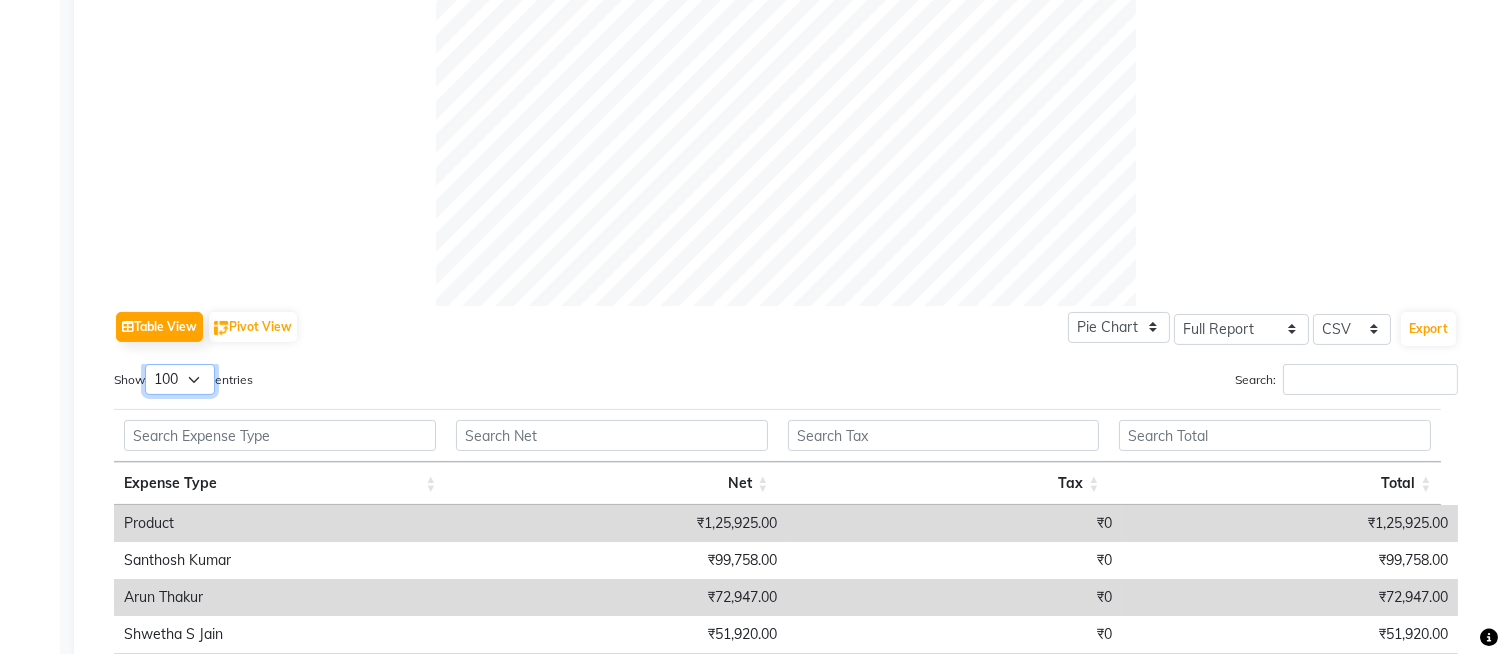 scroll, scrollTop: 1032, scrollLeft: 0, axis: vertical 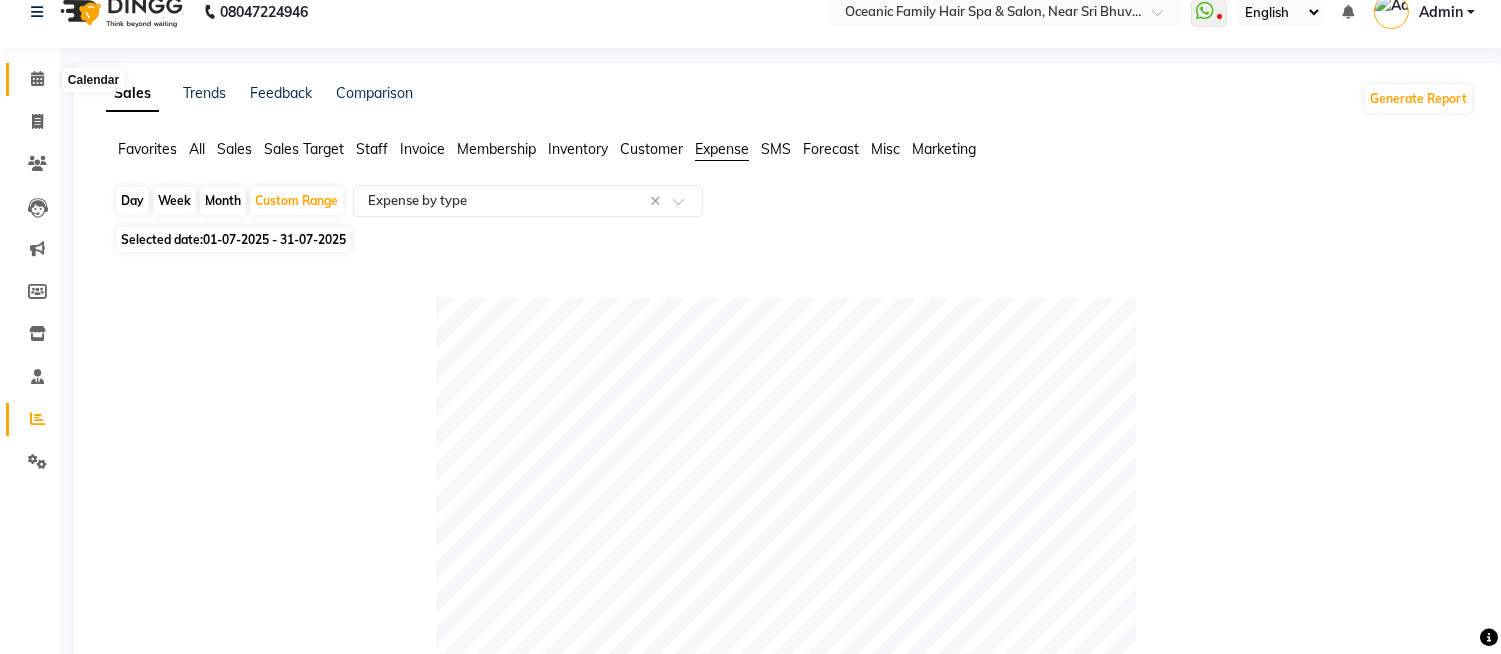 click 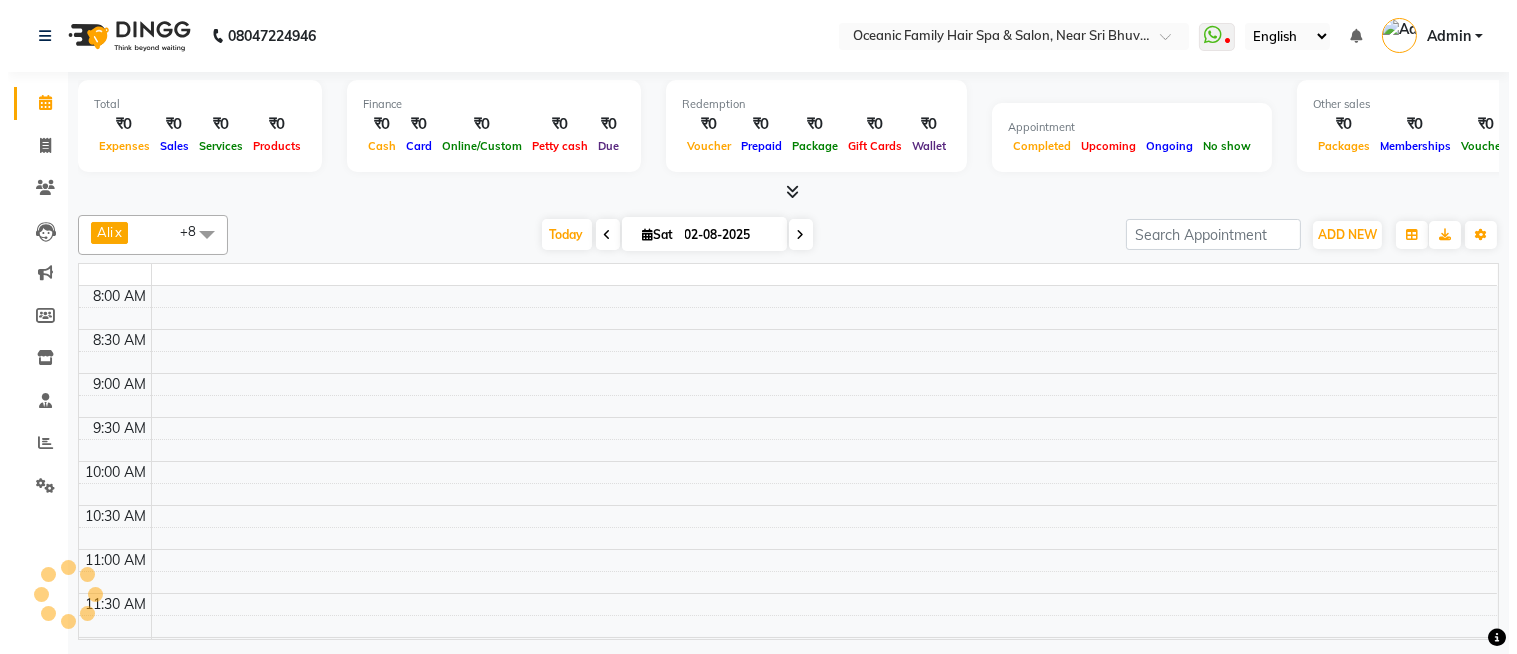 scroll, scrollTop: 0, scrollLeft: 0, axis: both 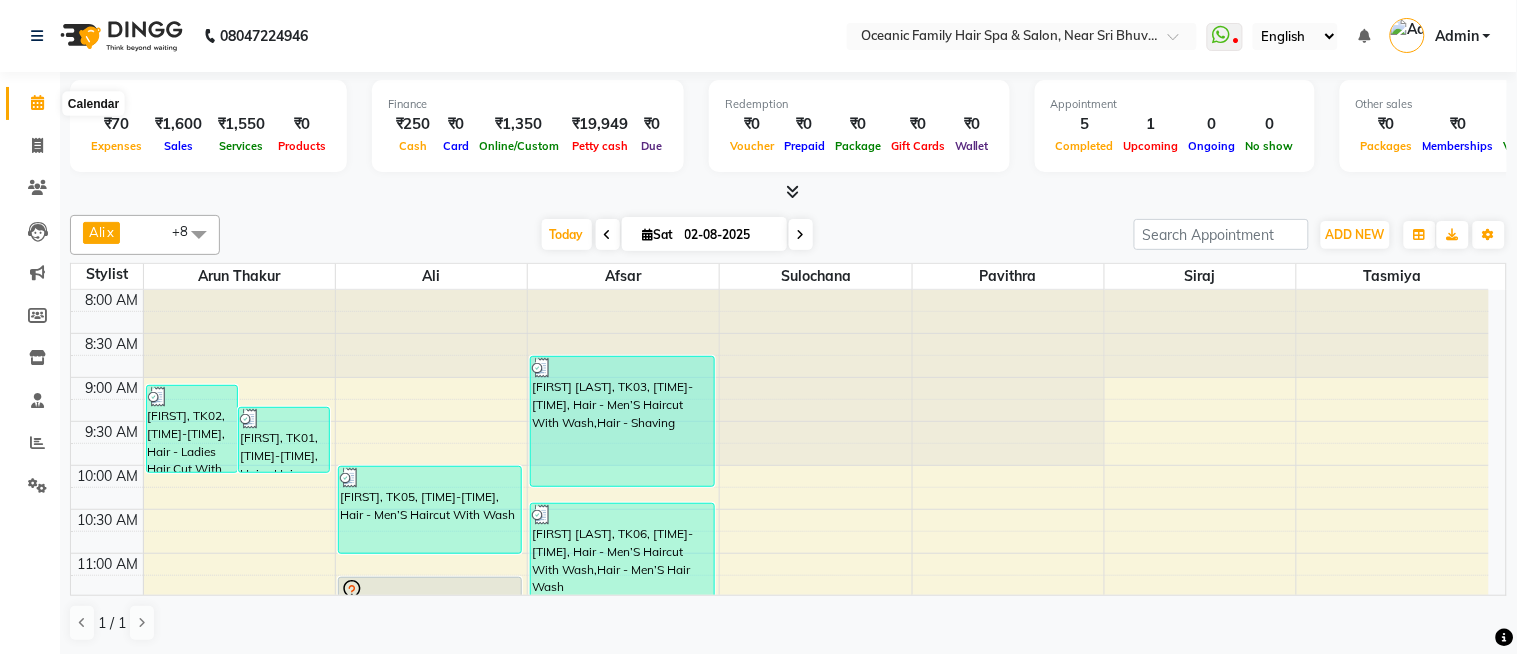 click 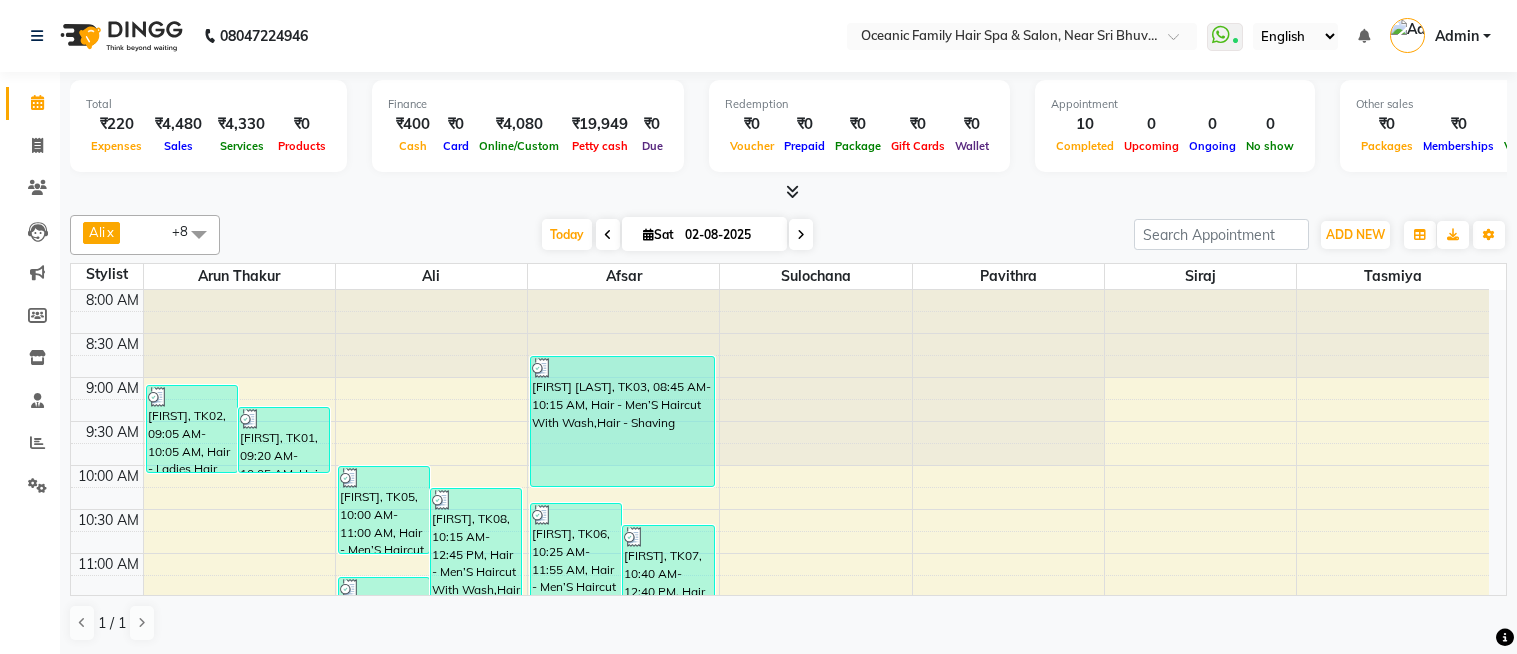 scroll, scrollTop: 0, scrollLeft: 0, axis: both 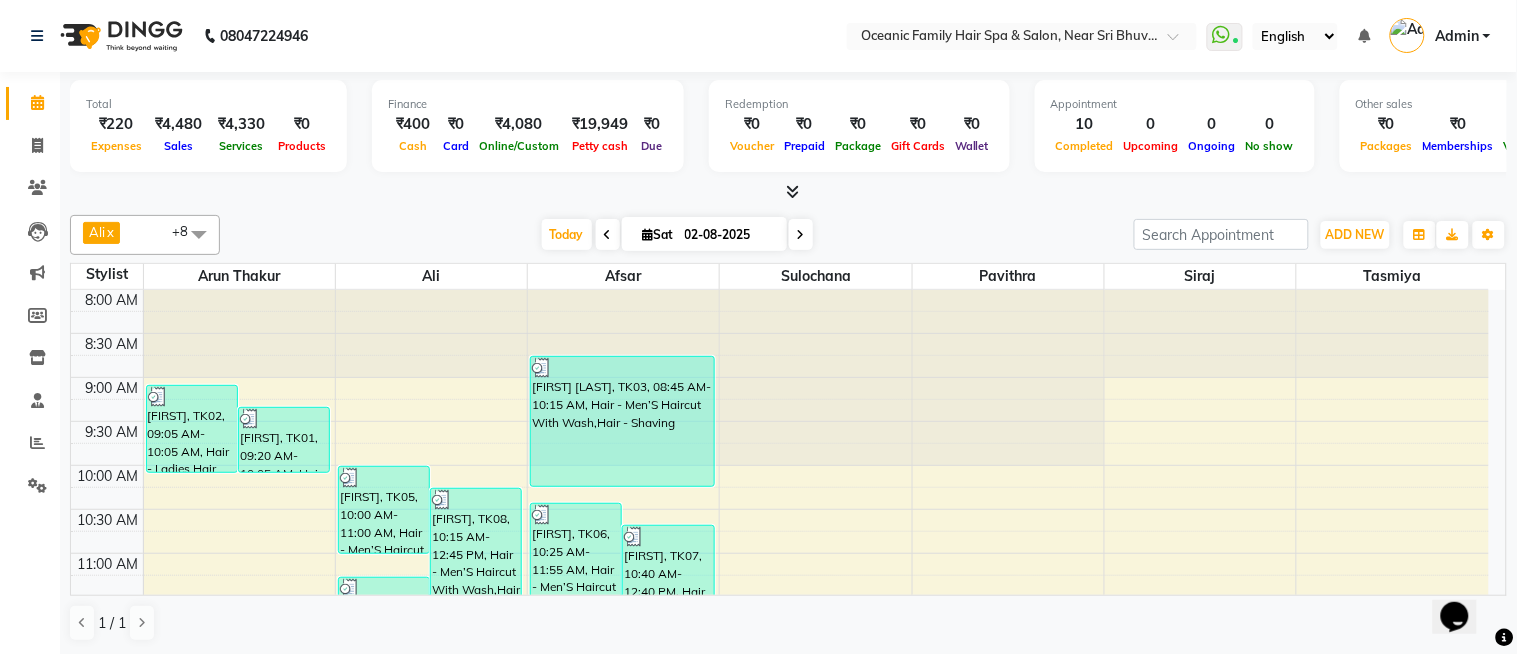 click on "Admin" at bounding box center [1457, 36] 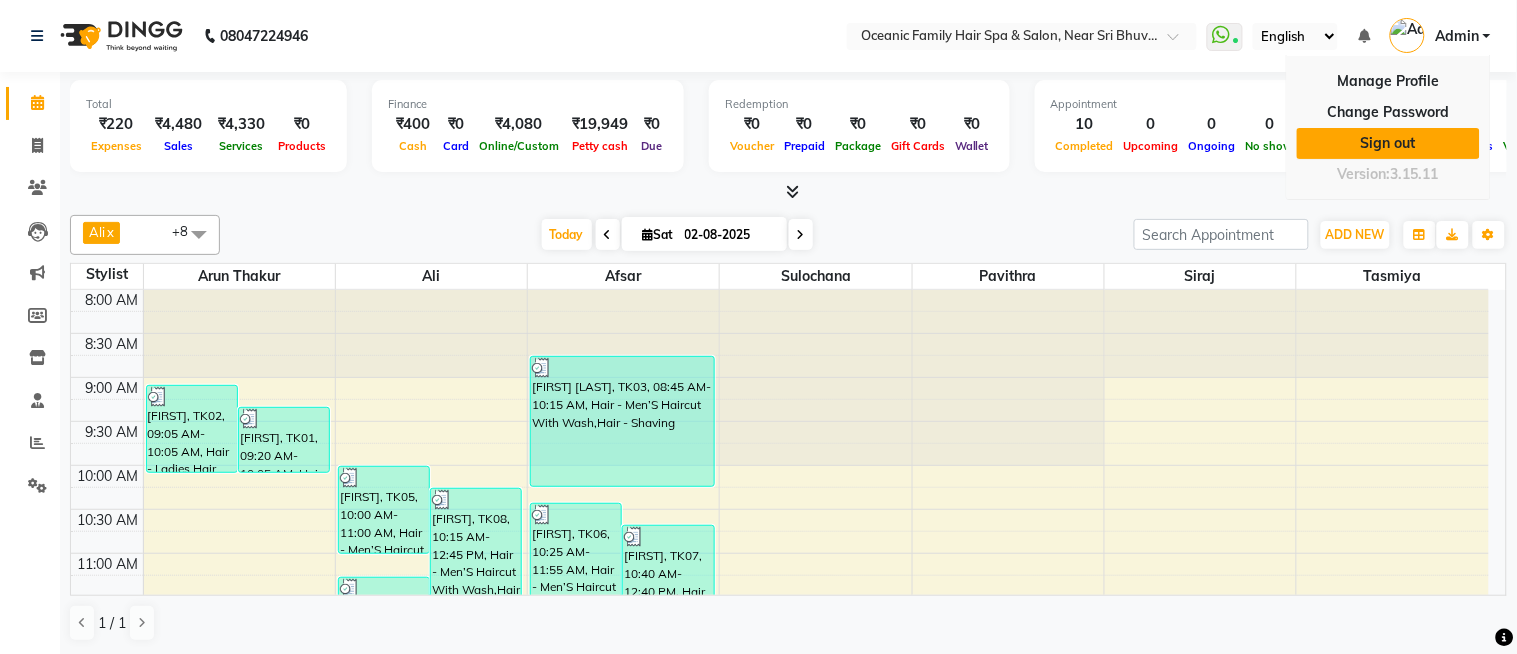 click on "Sign out" at bounding box center (1388, 143) 